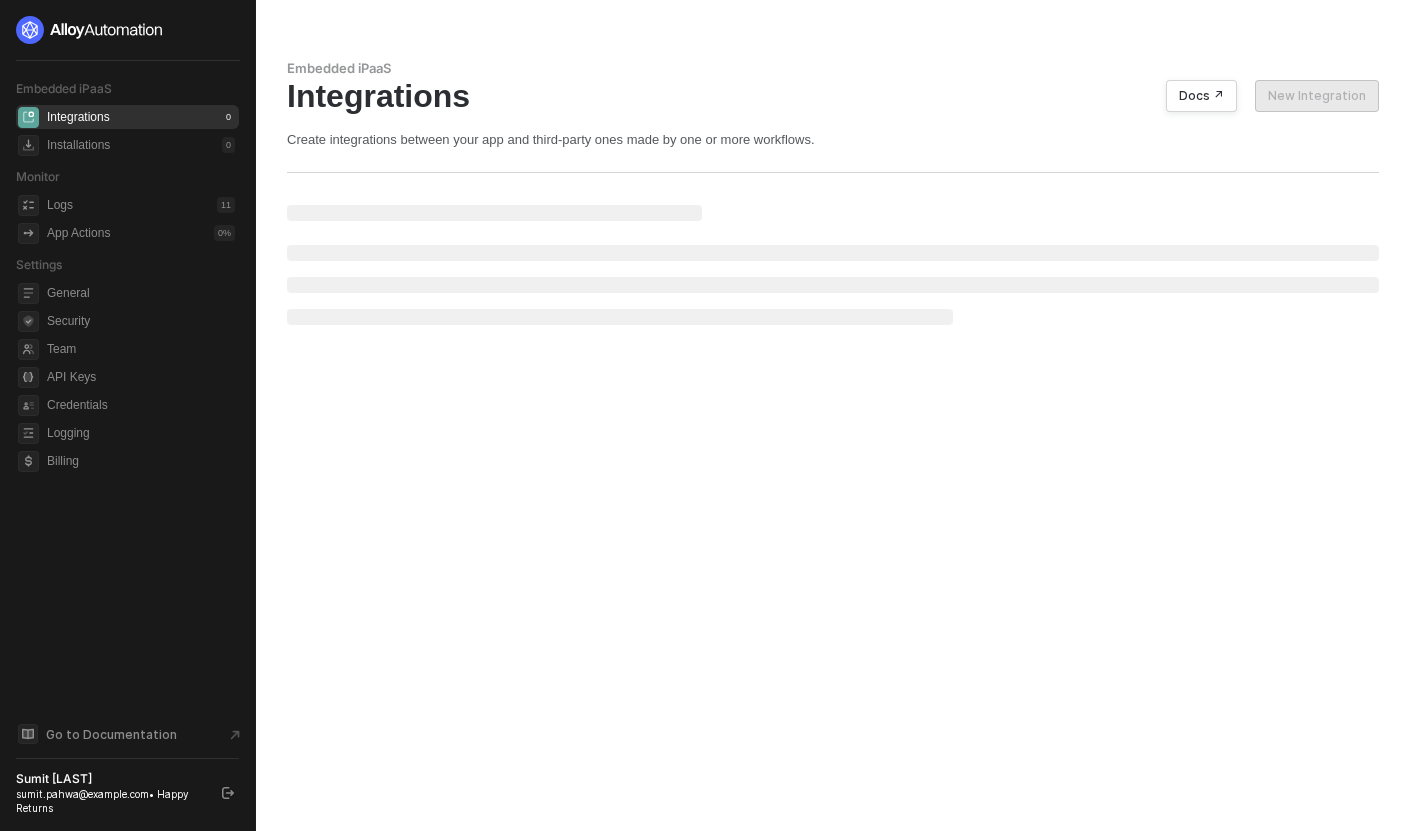 scroll, scrollTop: 0, scrollLeft: 0, axis: both 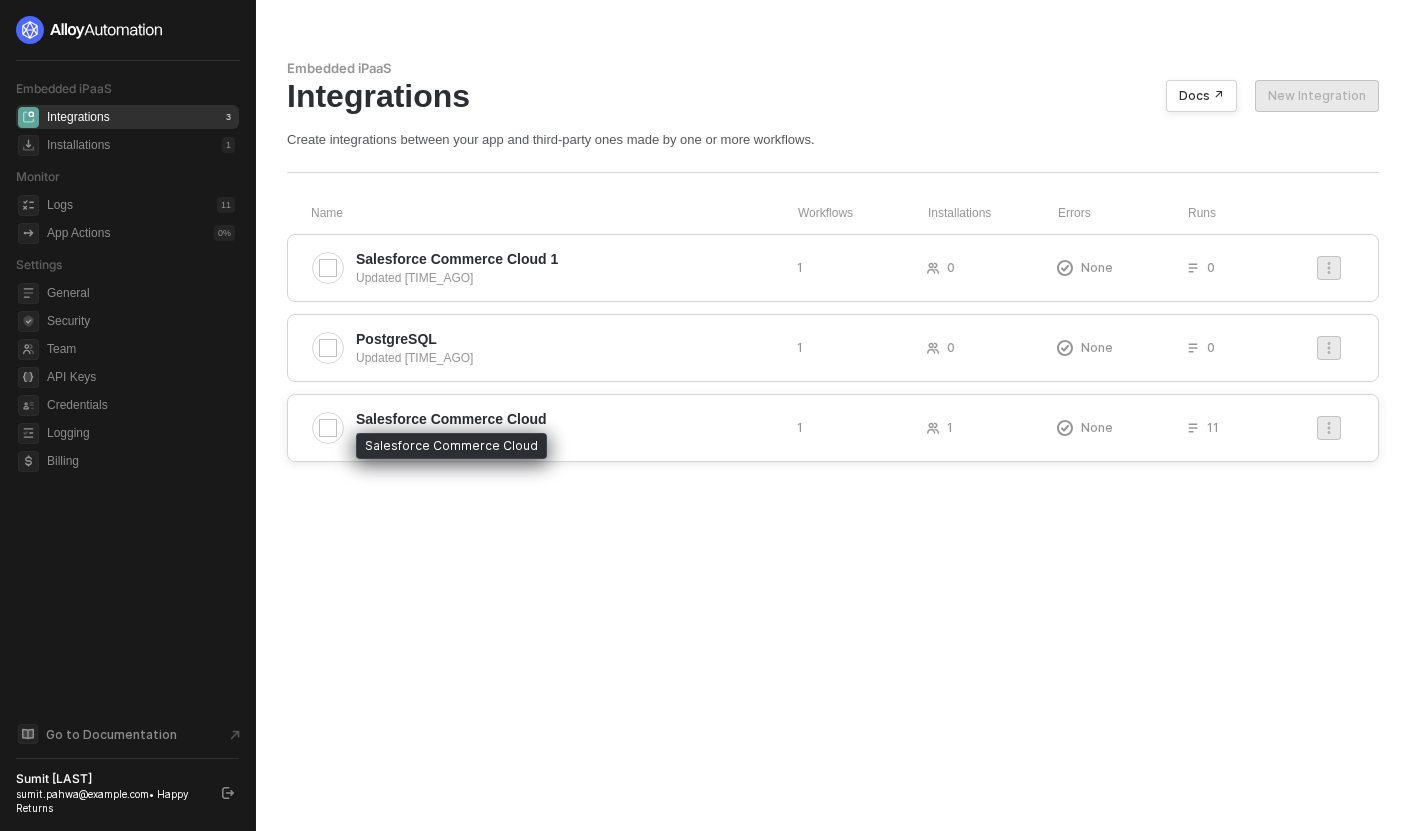 click on "Salesforce Commerce Cloud" at bounding box center [451, 419] 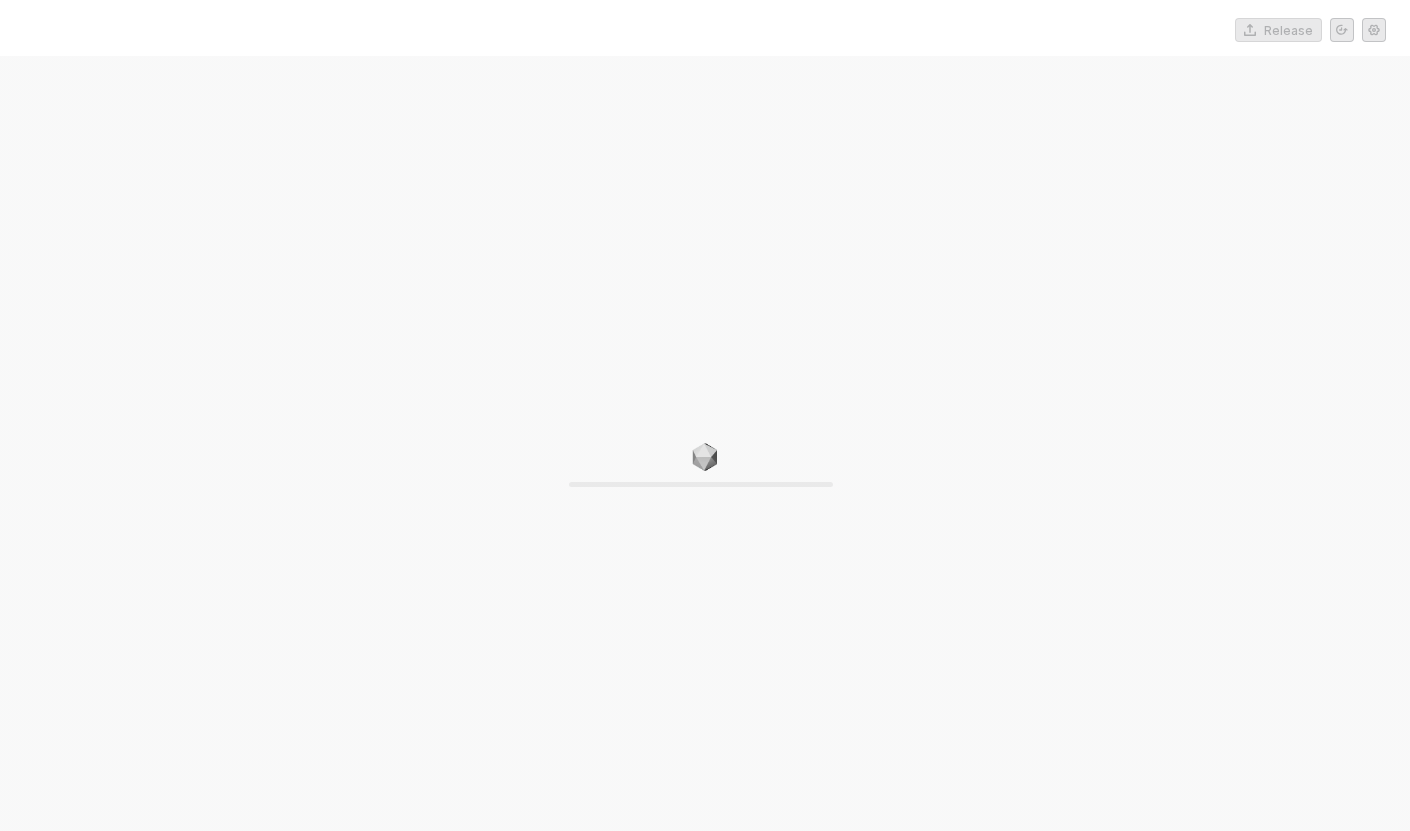 scroll, scrollTop: 0, scrollLeft: 0, axis: both 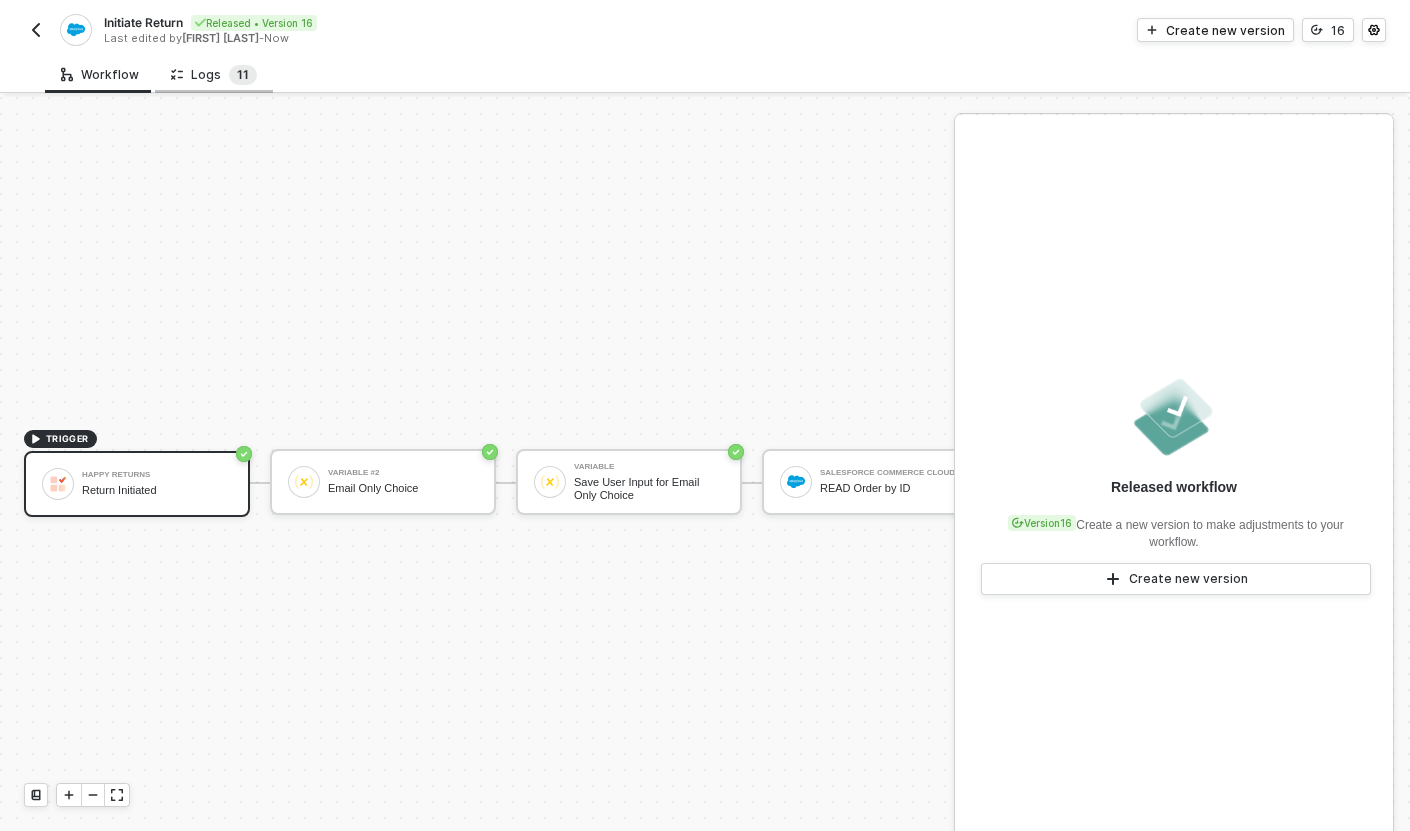 click on "1" at bounding box center [246, 75] 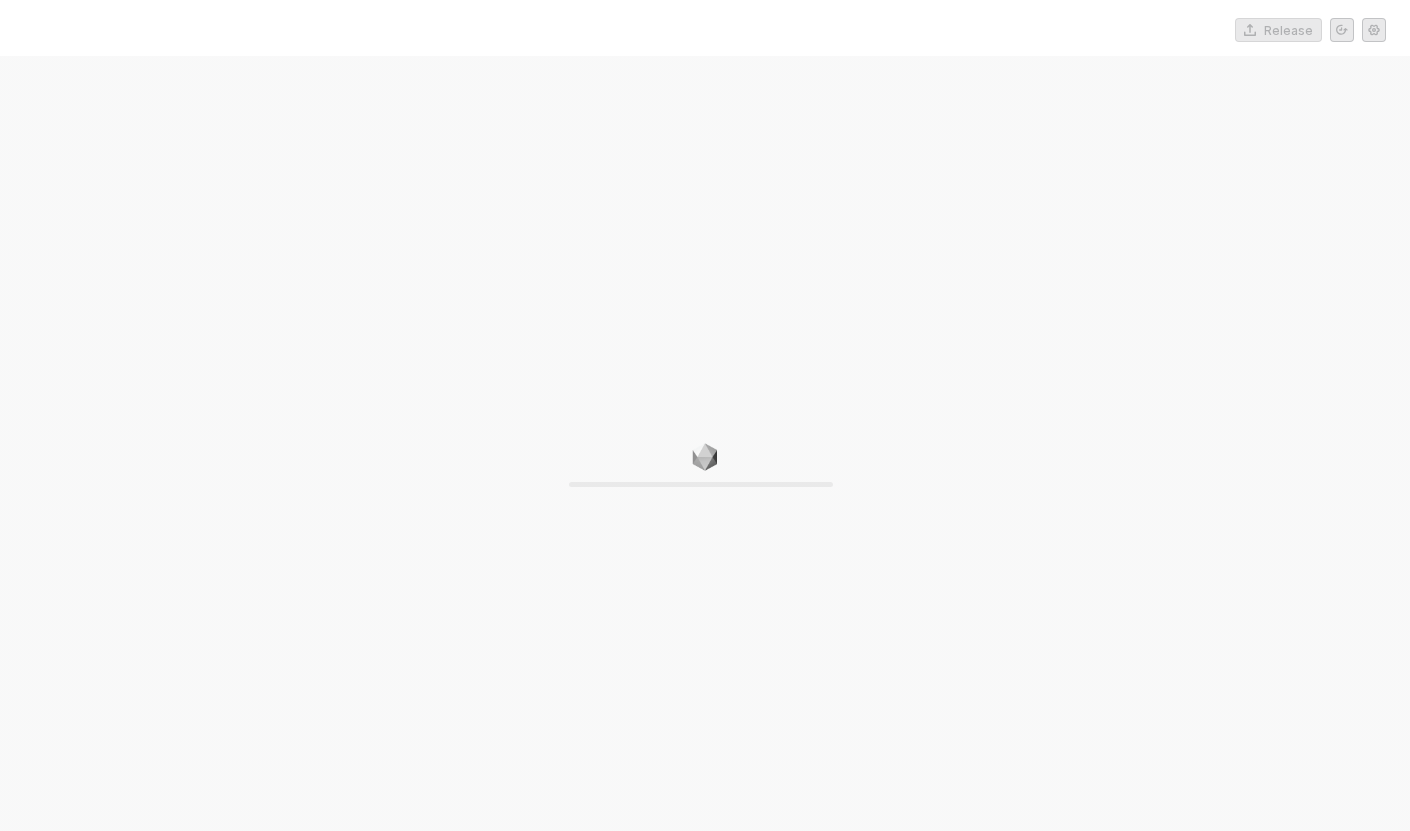 scroll, scrollTop: 0, scrollLeft: 0, axis: both 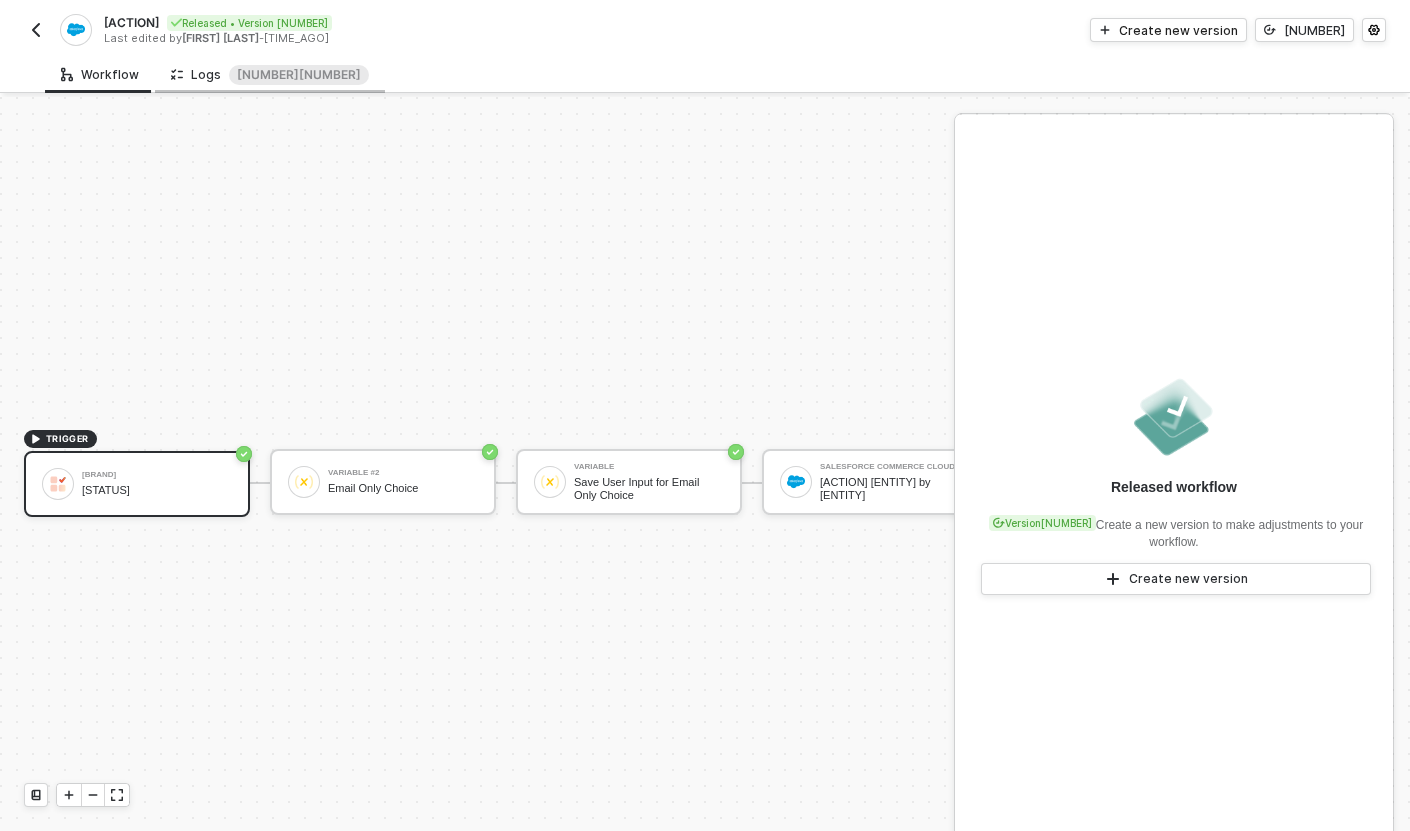 click on "Logs 1 2" at bounding box center (270, 75) 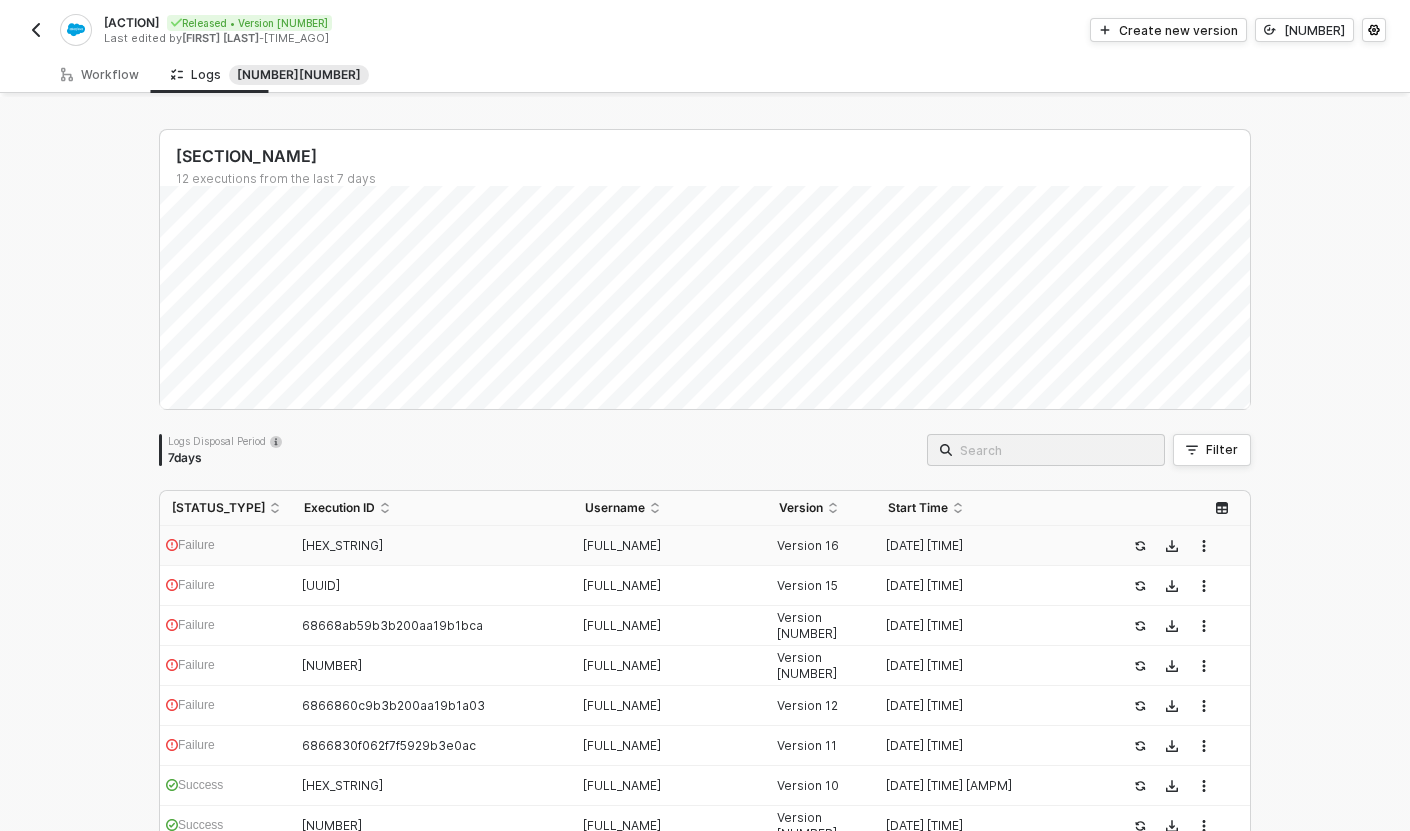 click on "Failure" at bounding box center (226, 546) 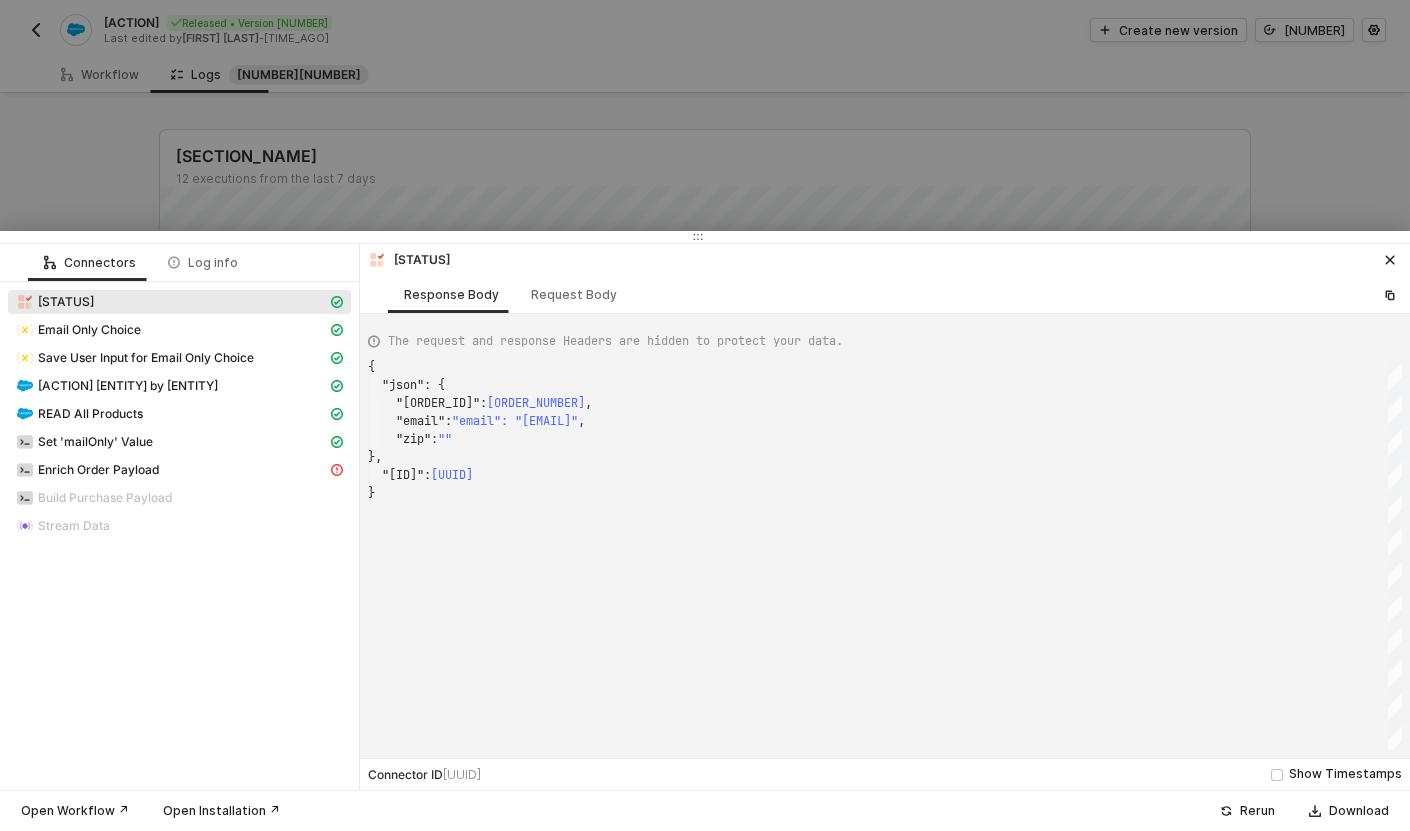 scroll, scrollTop: 126, scrollLeft: 0, axis: vertical 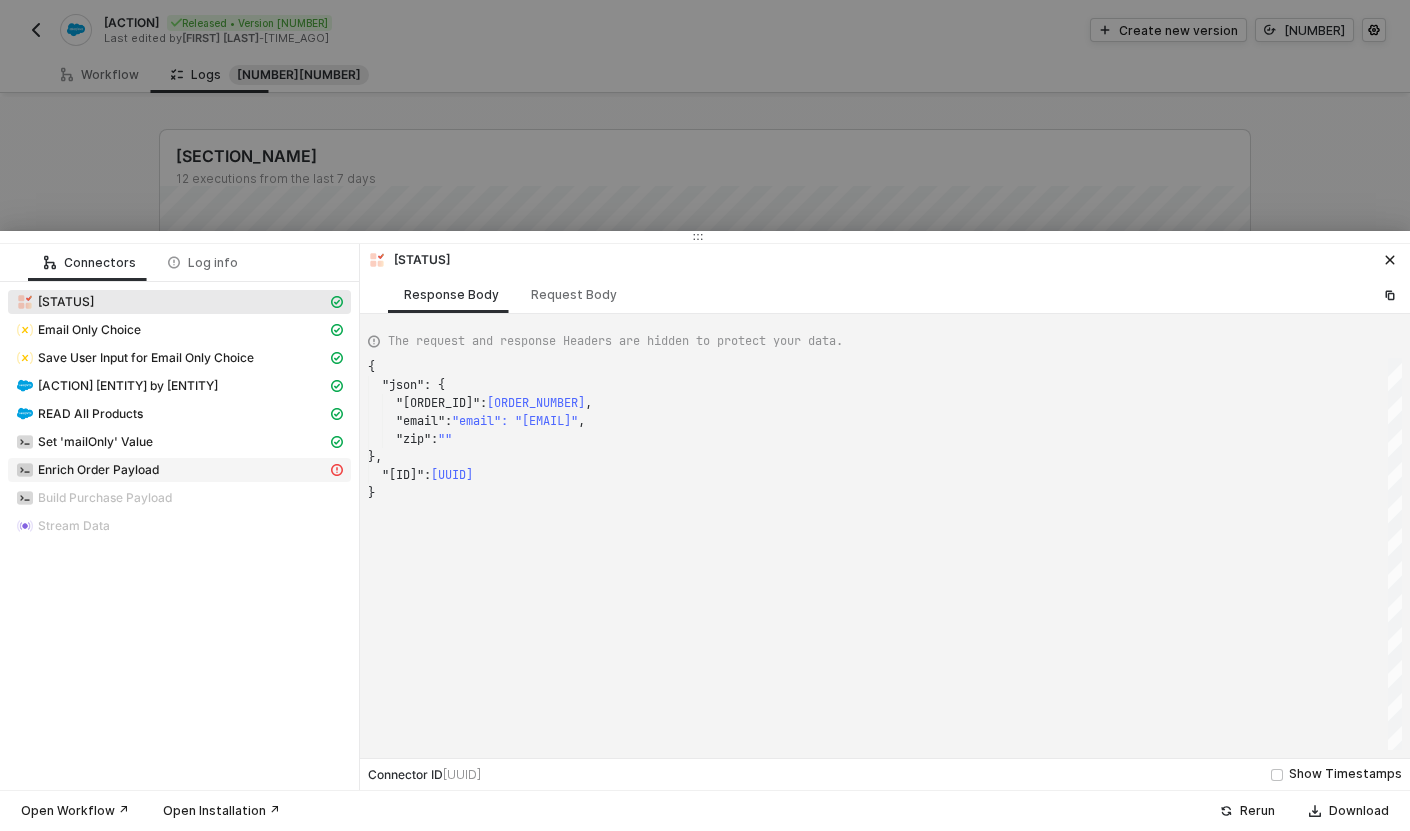 click on "Enrich Order Payload" at bounding box center (171, 302) 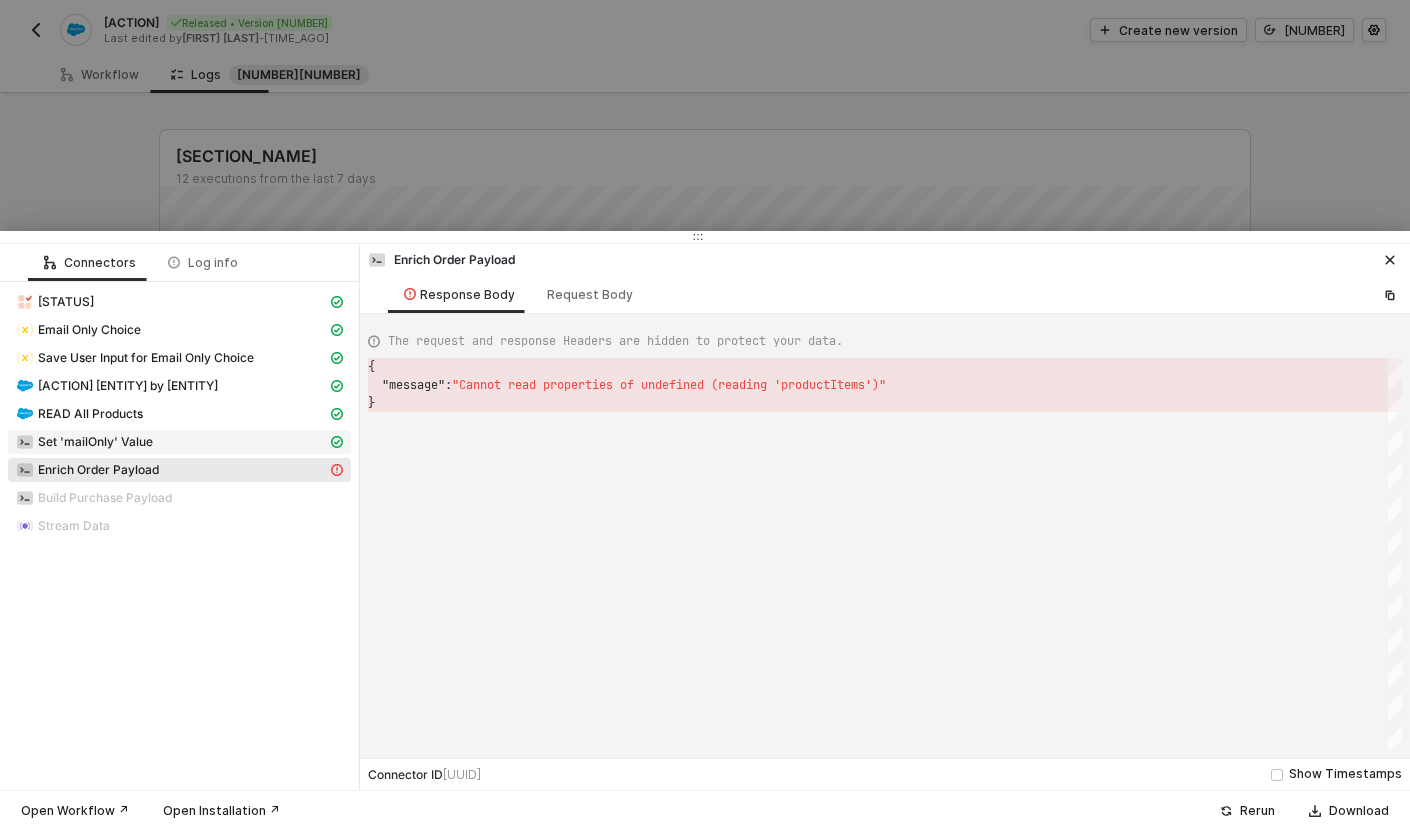click on "Set 'mailOnly' Value" at bounding box center (179, 302) 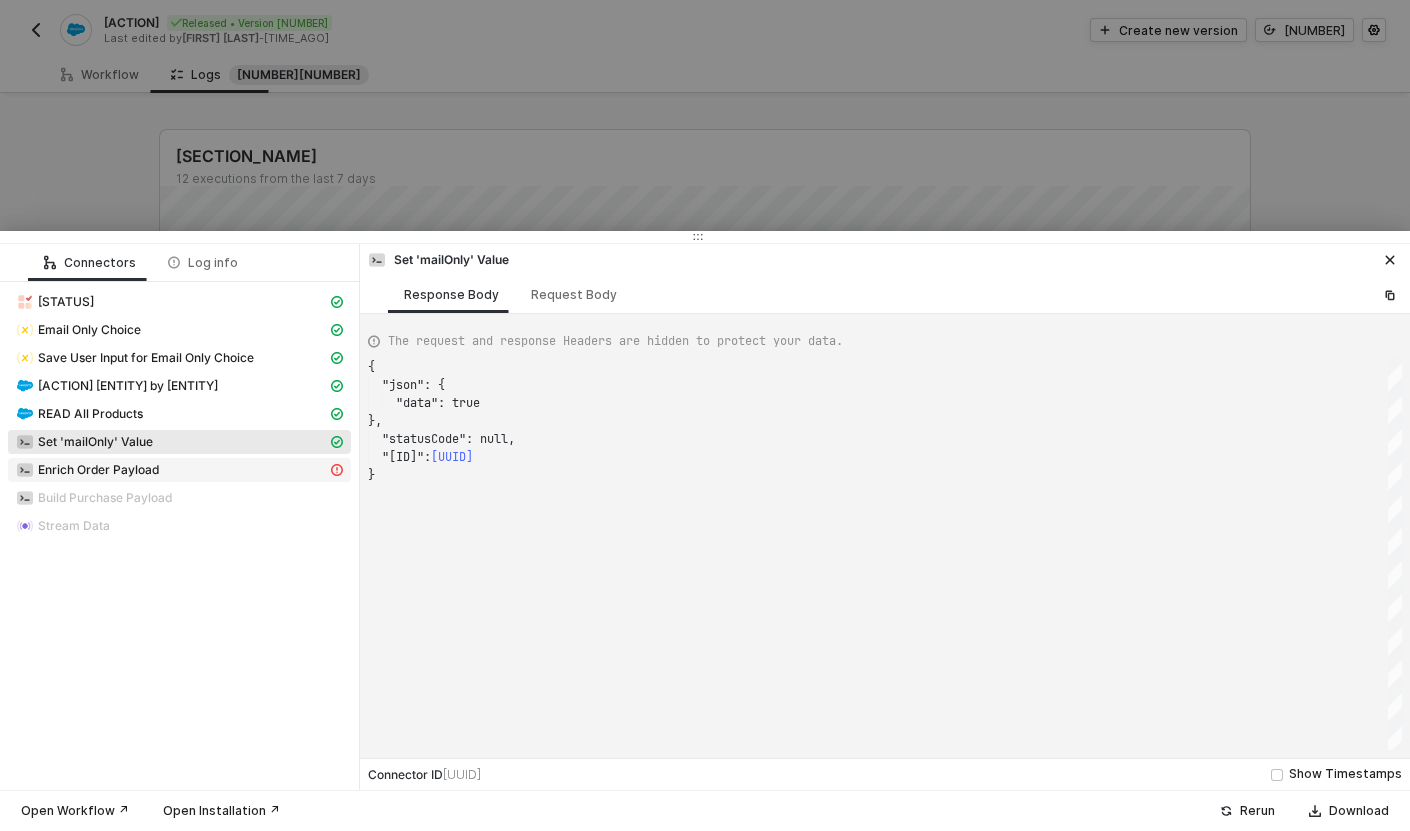 click on "Enrich Order Payload" at bounding box center [66, 302] 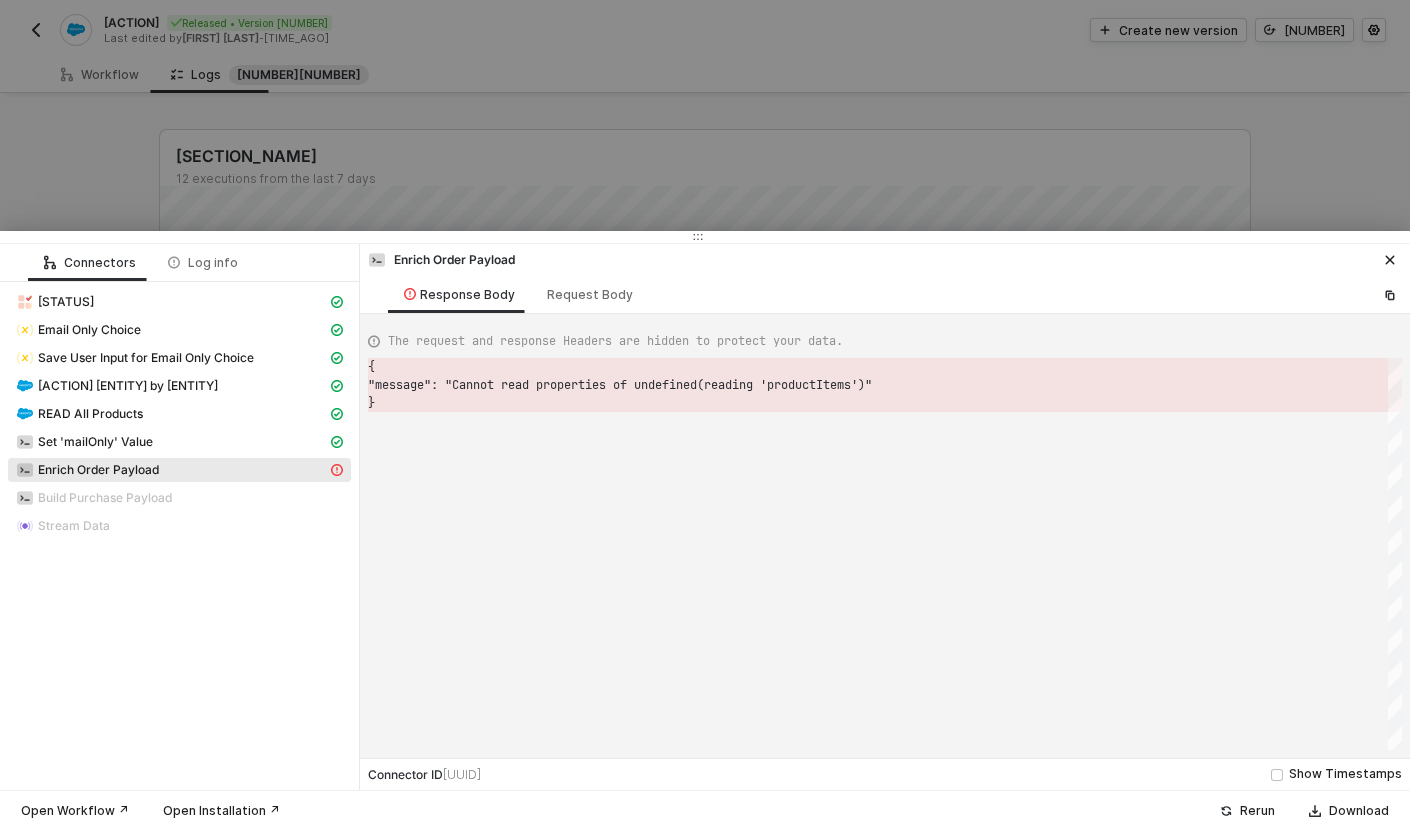 scroll, scrollTop: 36, scrollLeft: 0, axis: vertical 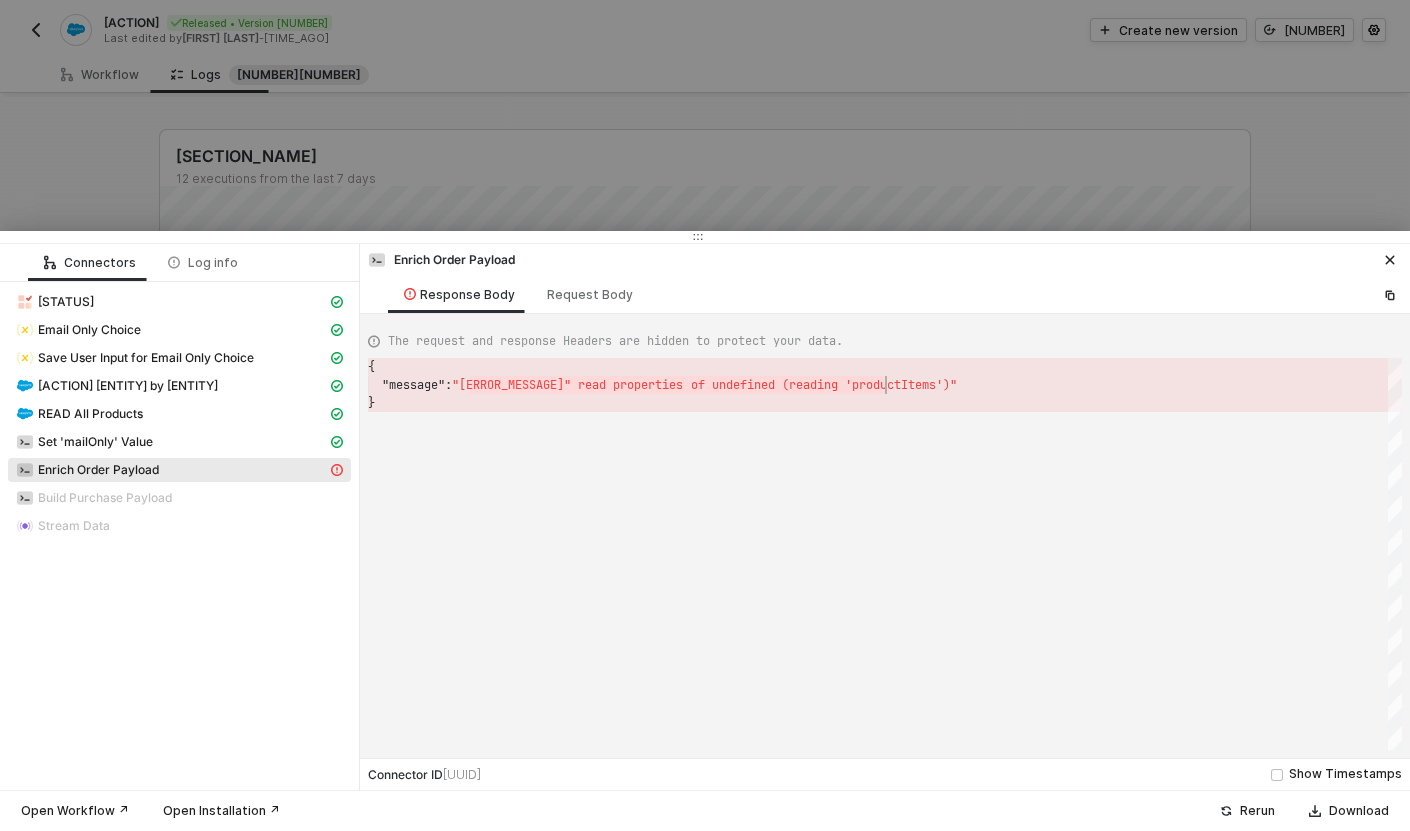 drag, startPoint x: 470, startPoint y: 385, endPoint x: 886, endPoint y: 387, distance: 416.00482 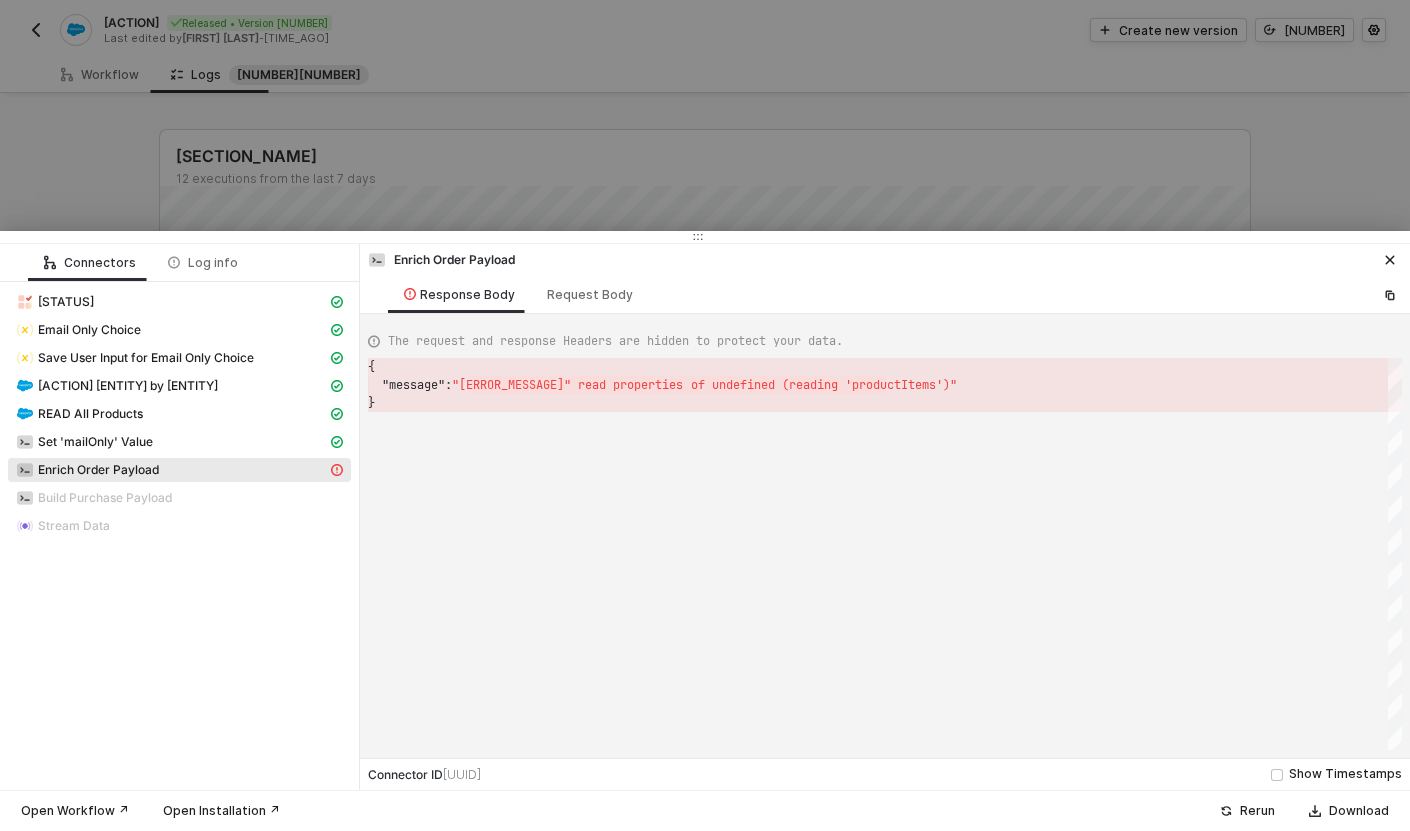 click at bounding box center [705, 415] 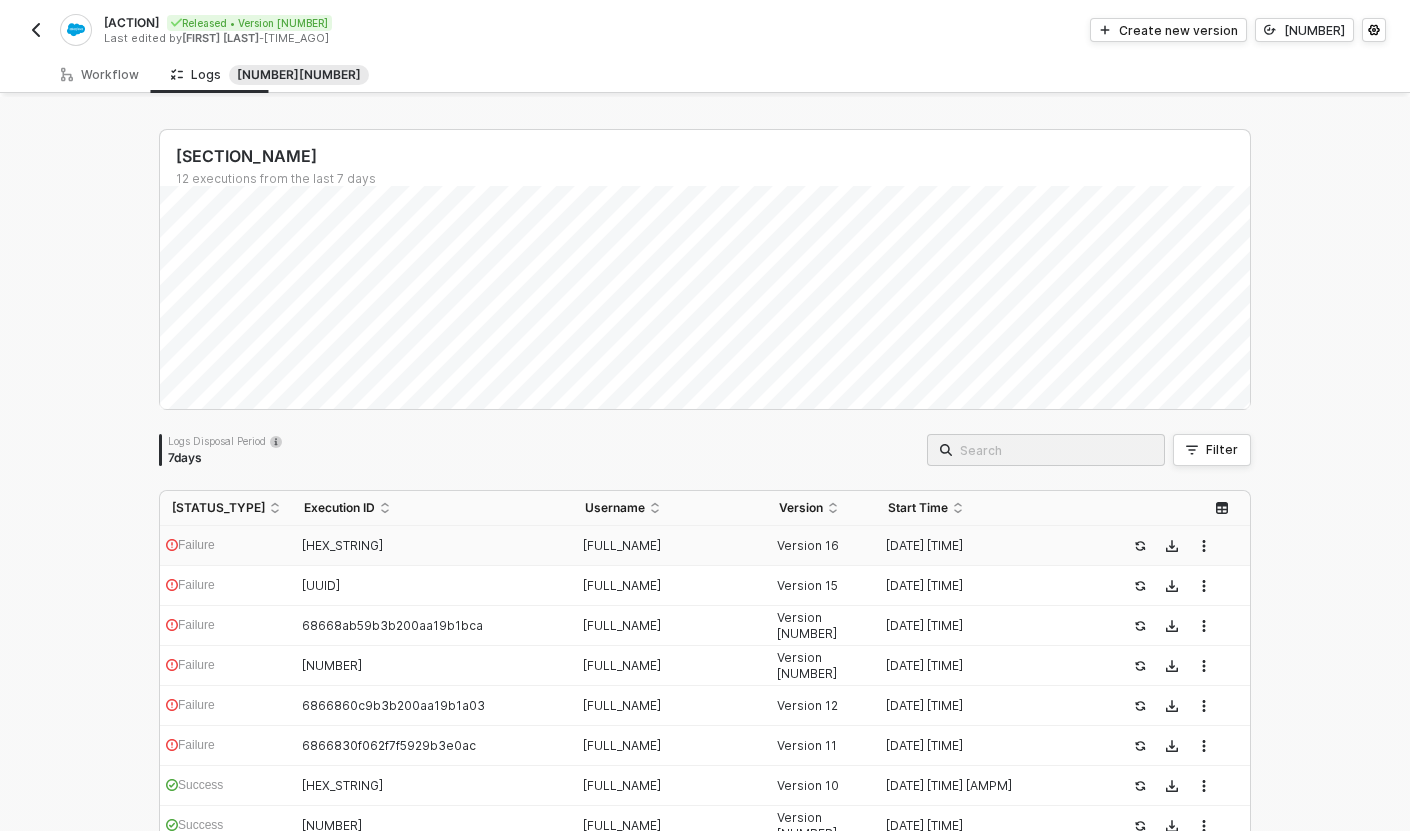 click on "[HEX_STRING]" at bounding box center (424, 546) 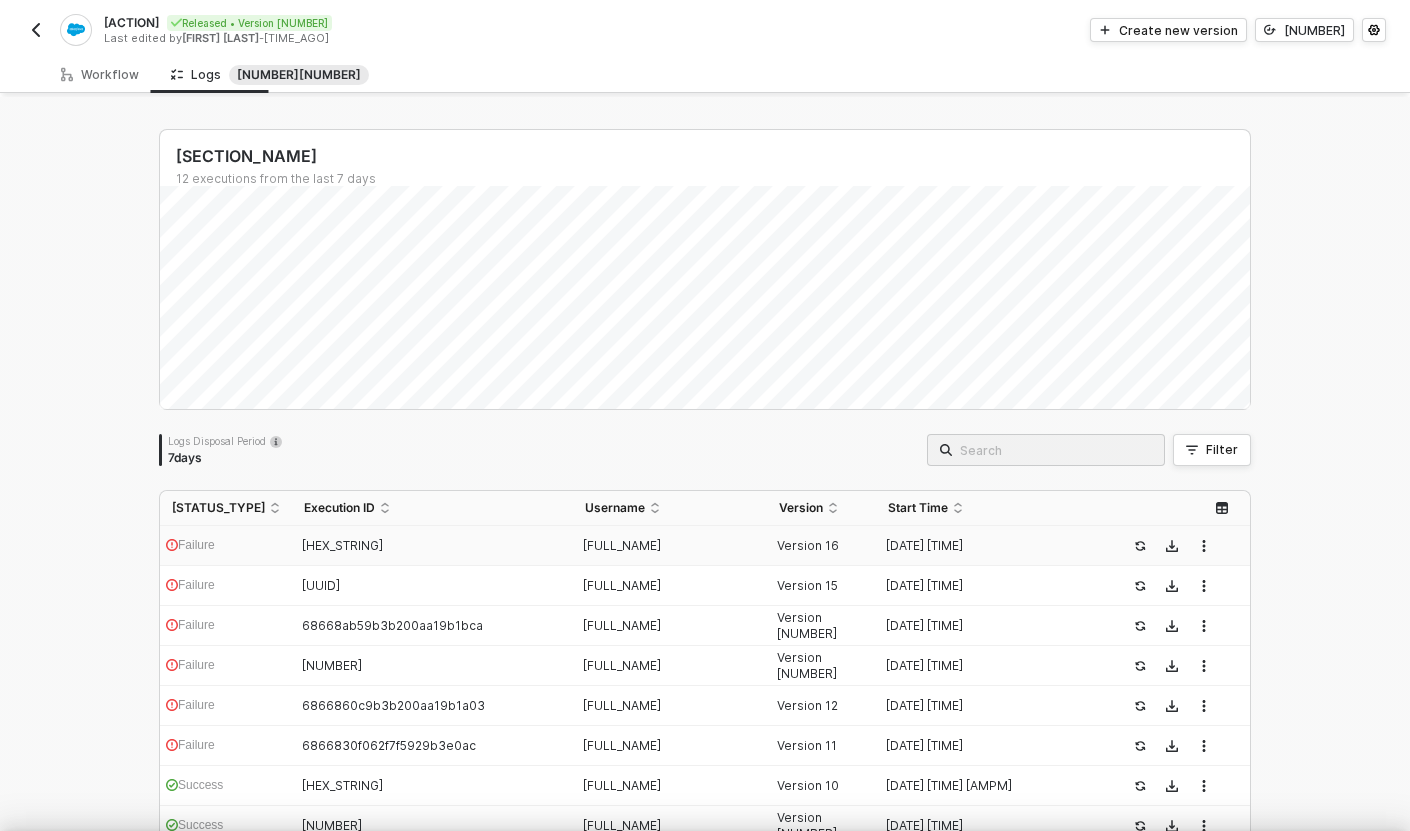 scroll, scrollTop: 126, scrollLeft: 0, axis: vertical 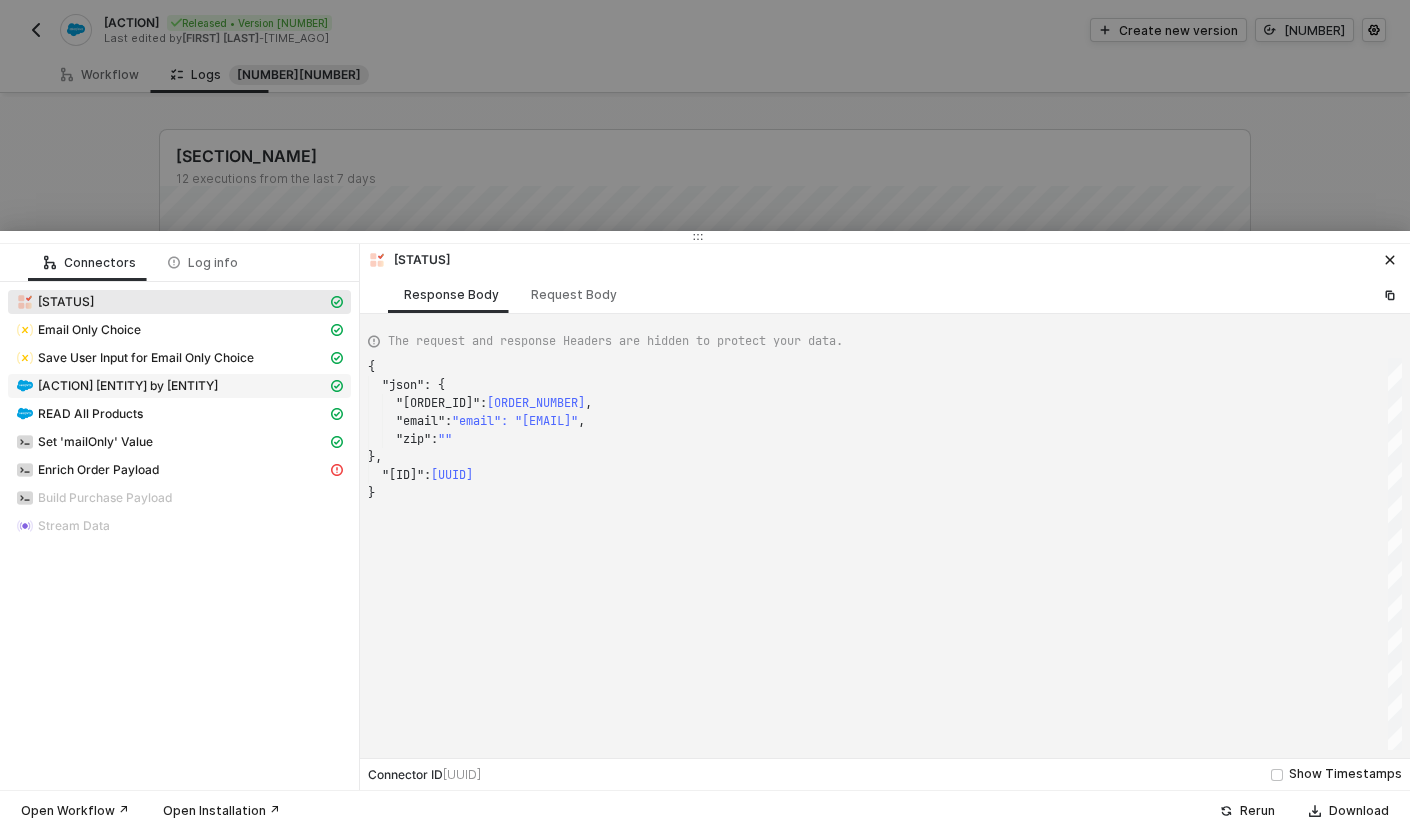 click on "[ACTION] [ENTITY] by [ENTITY]" at bounding box center (66, 302) 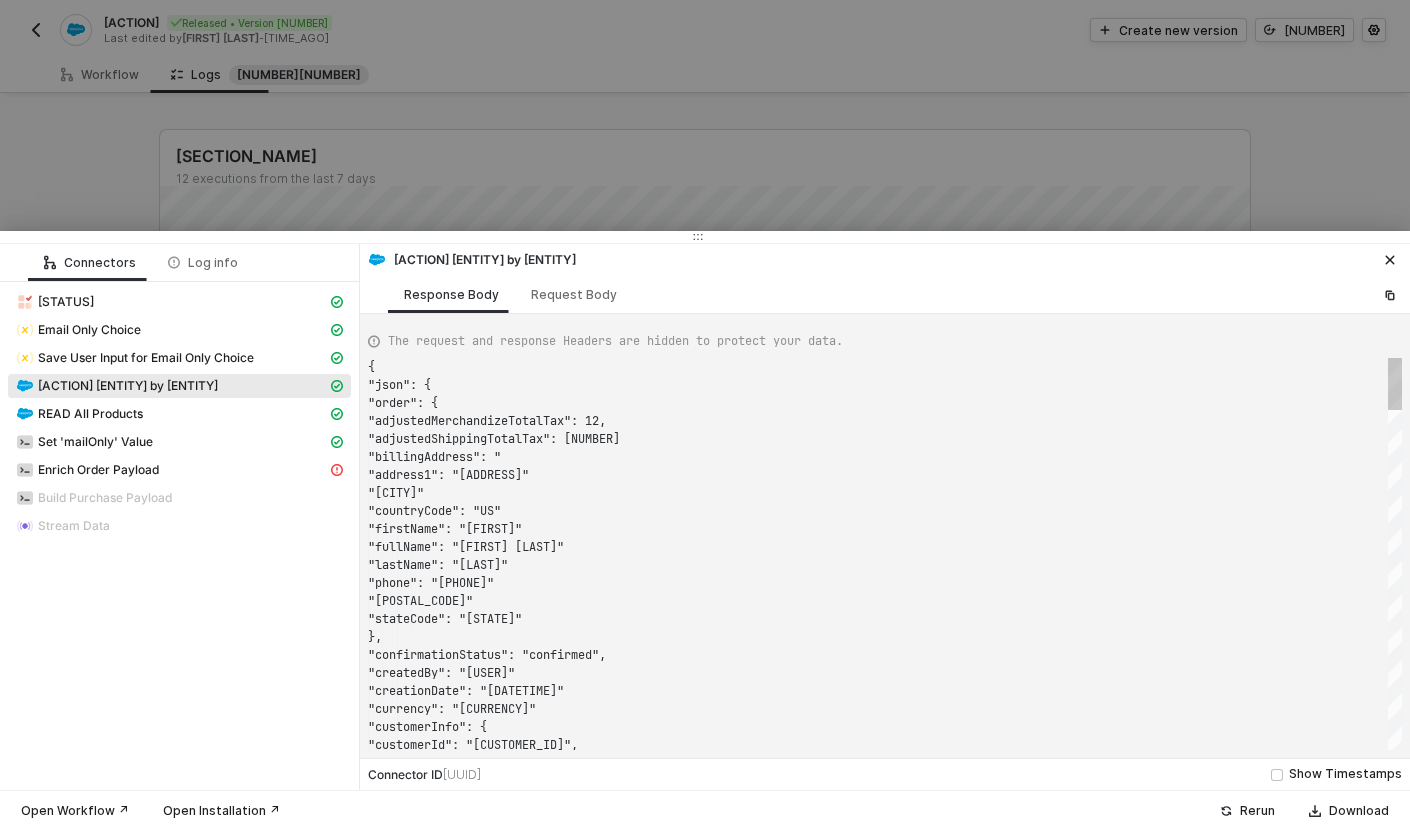 scroll, scrollTop: 180, scrollLeft: 0, axis: vertical 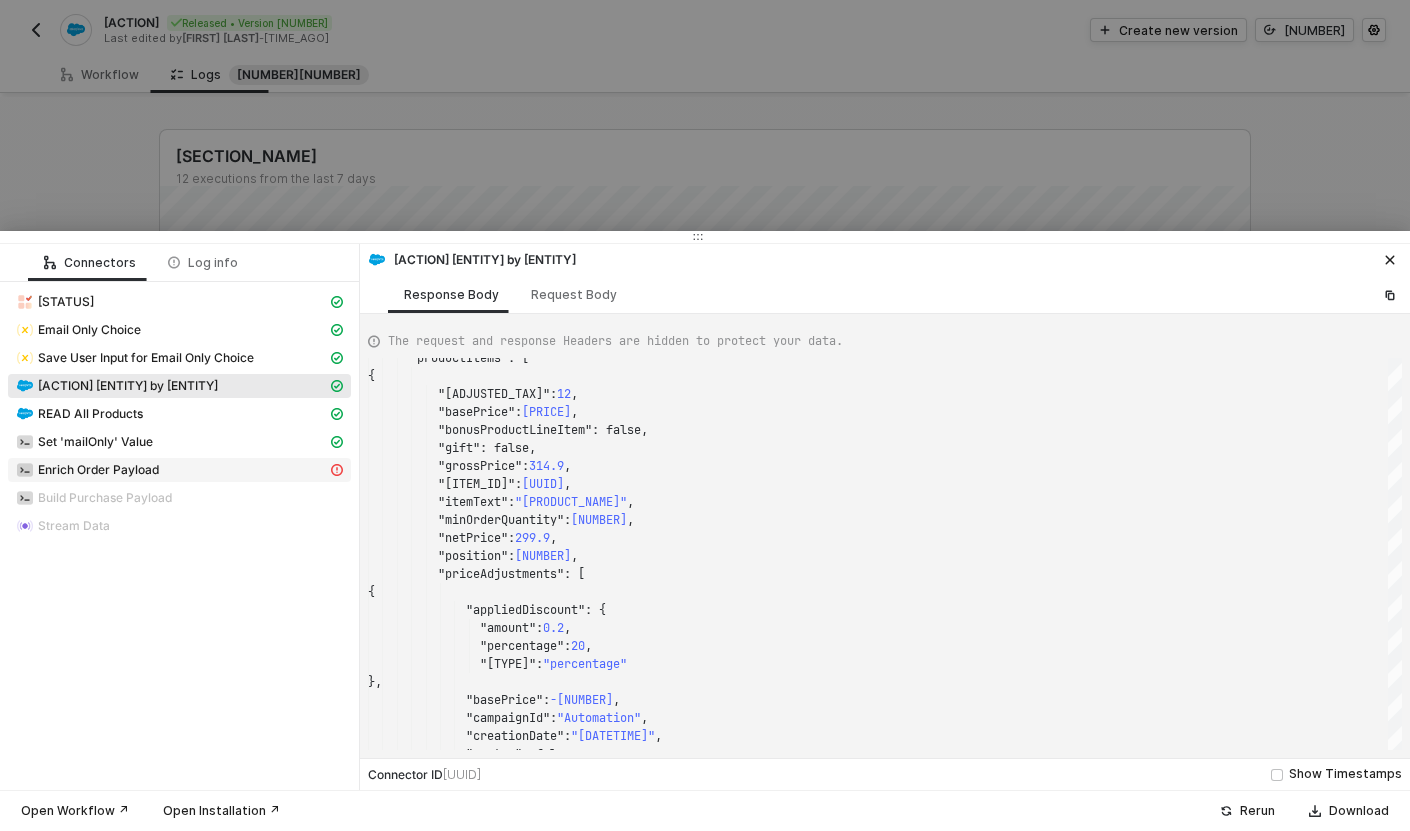click on "Enrich Order Payload" at bounding box center [171, 302] 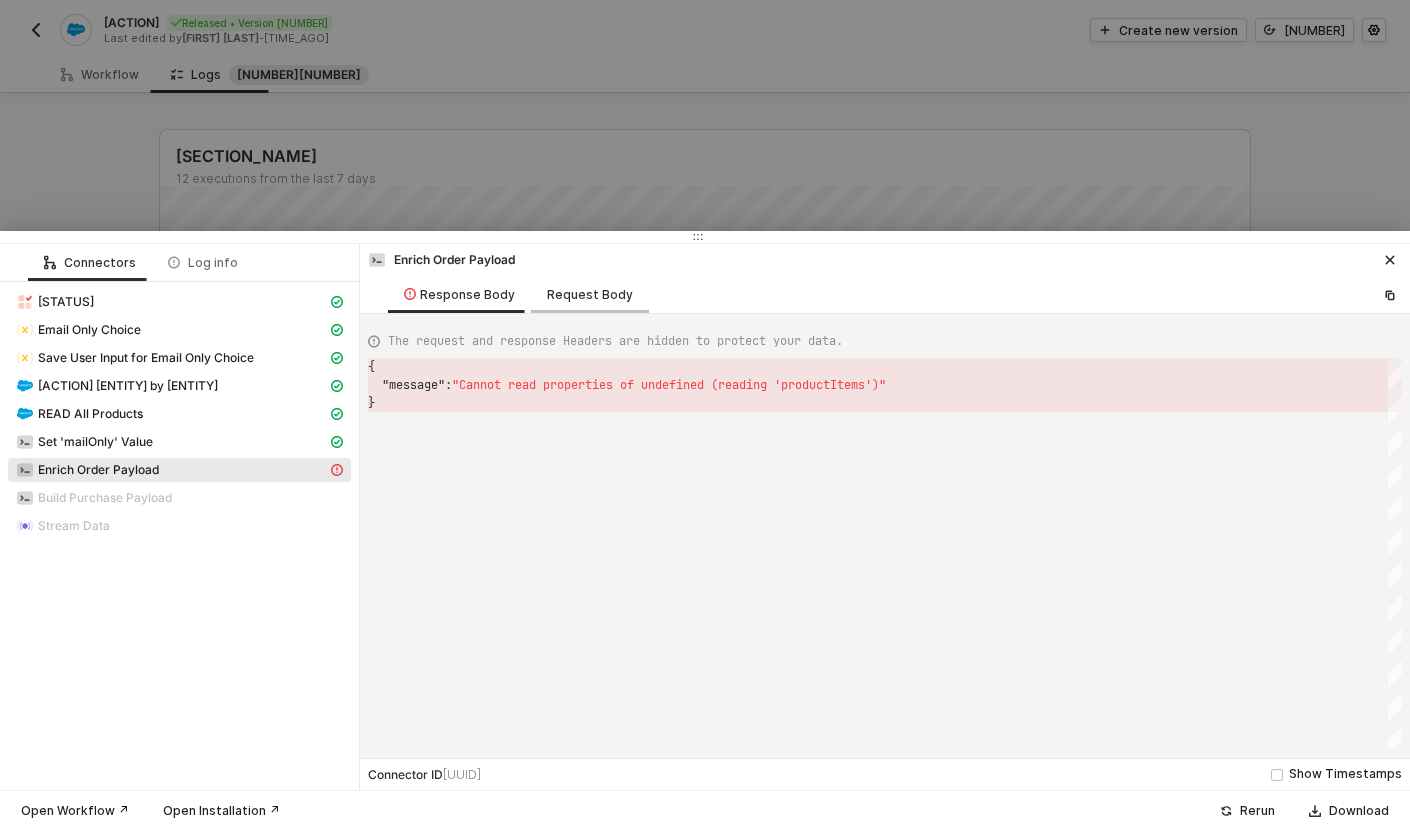 click on "Request Body" at bounding box center [590, 295] 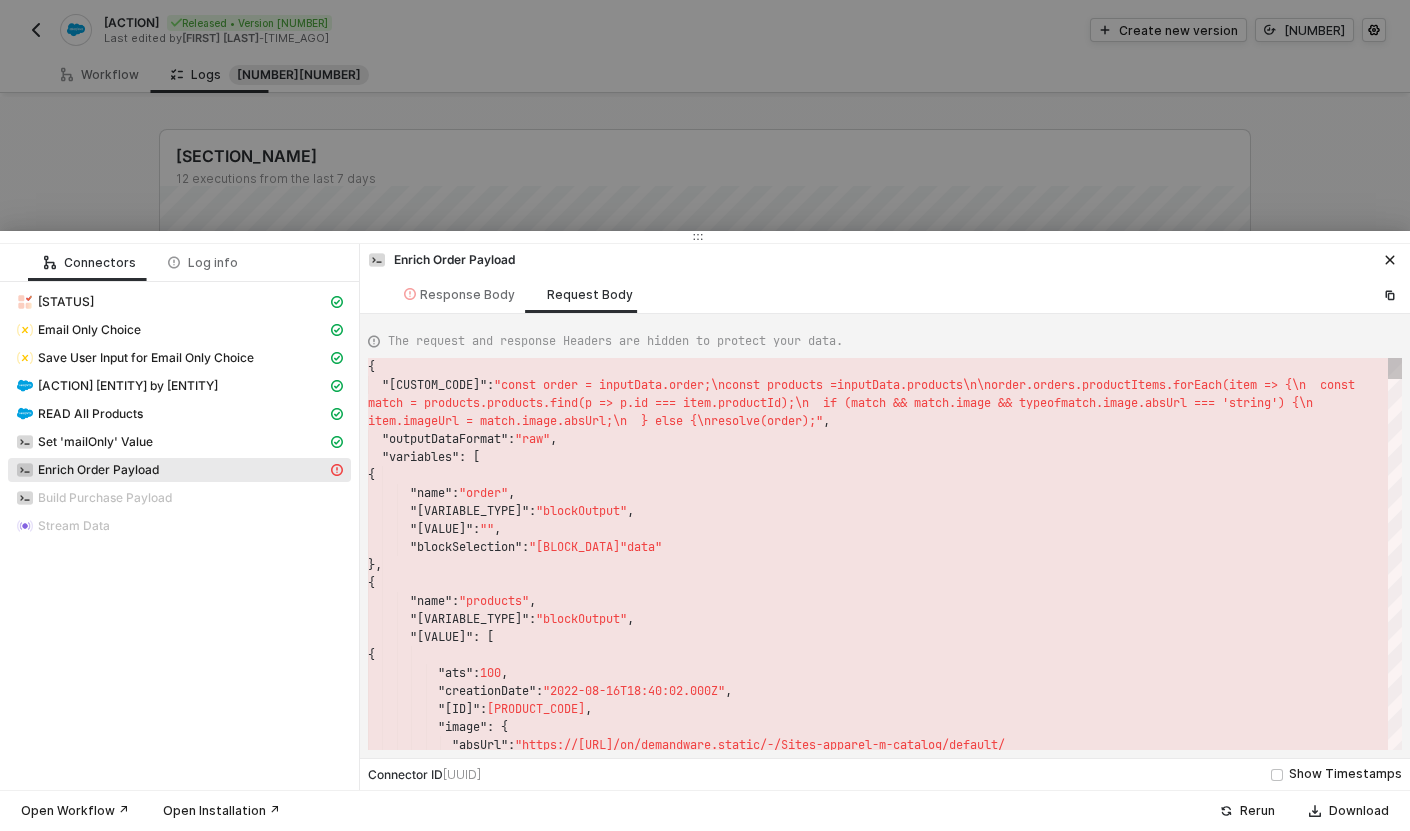 scroll, scrollTop: 108, scrollLeft: 0, axis: vertical 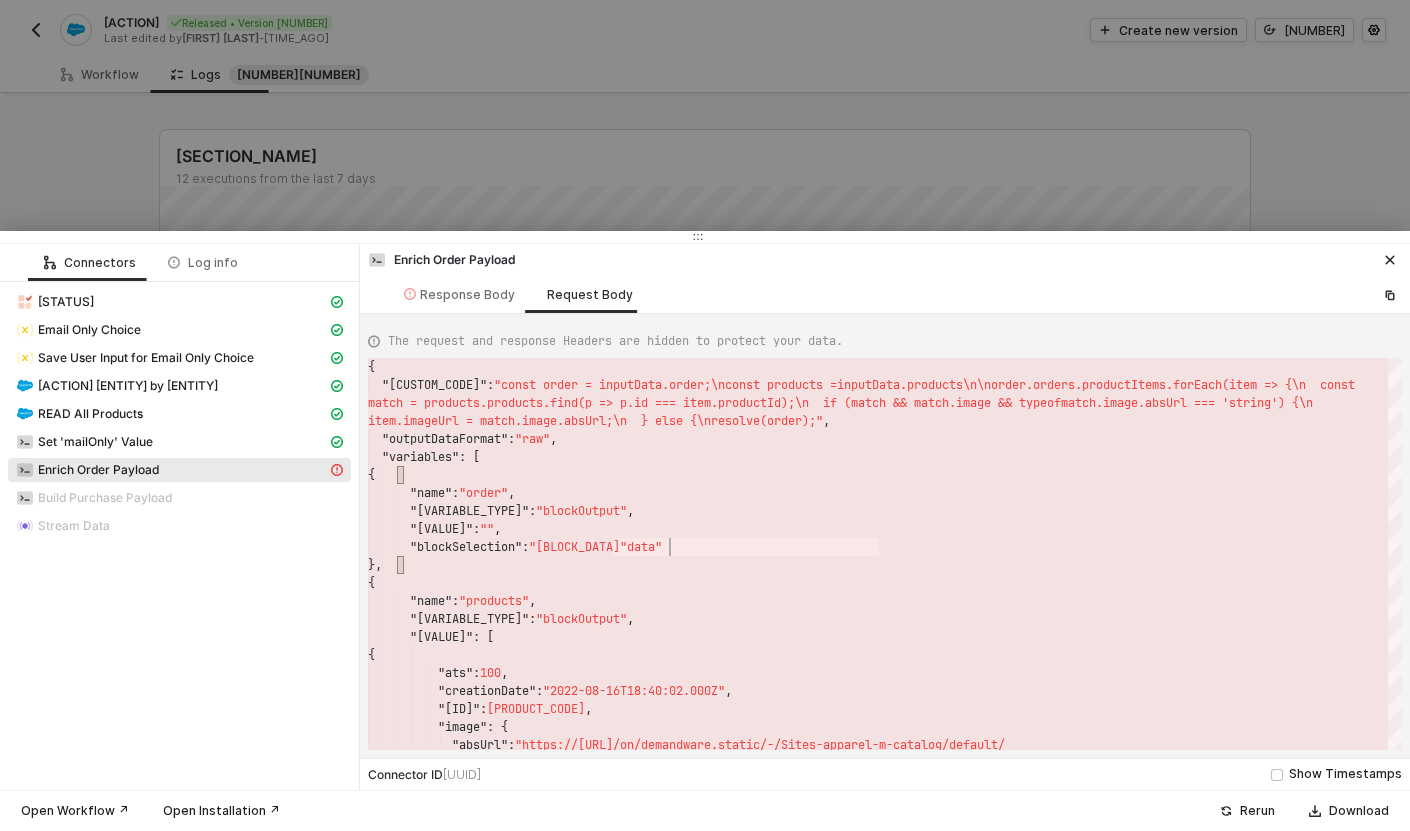 click at bounding box center (705, 415) 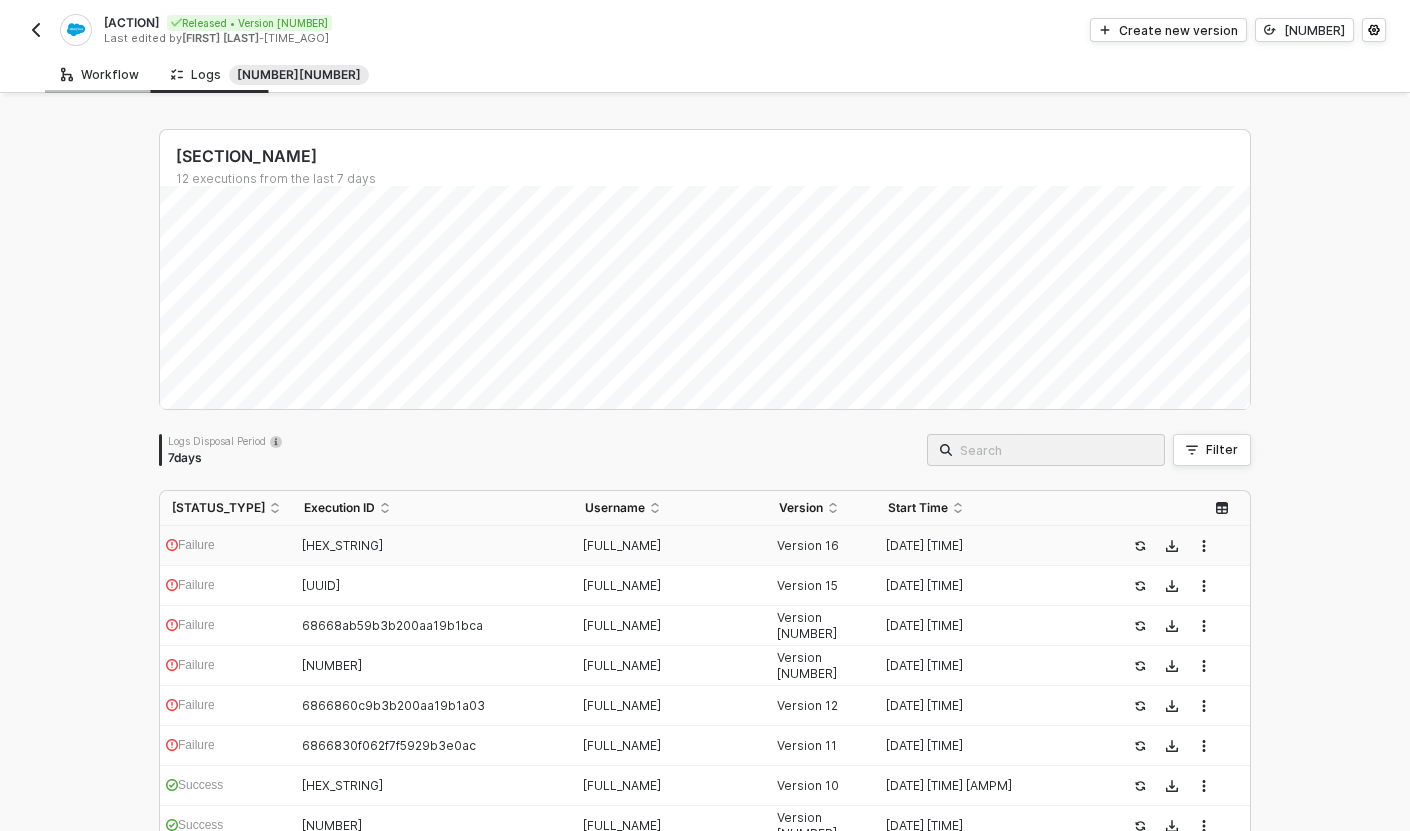 click on "Workflow" at bounding box center [100, 74] 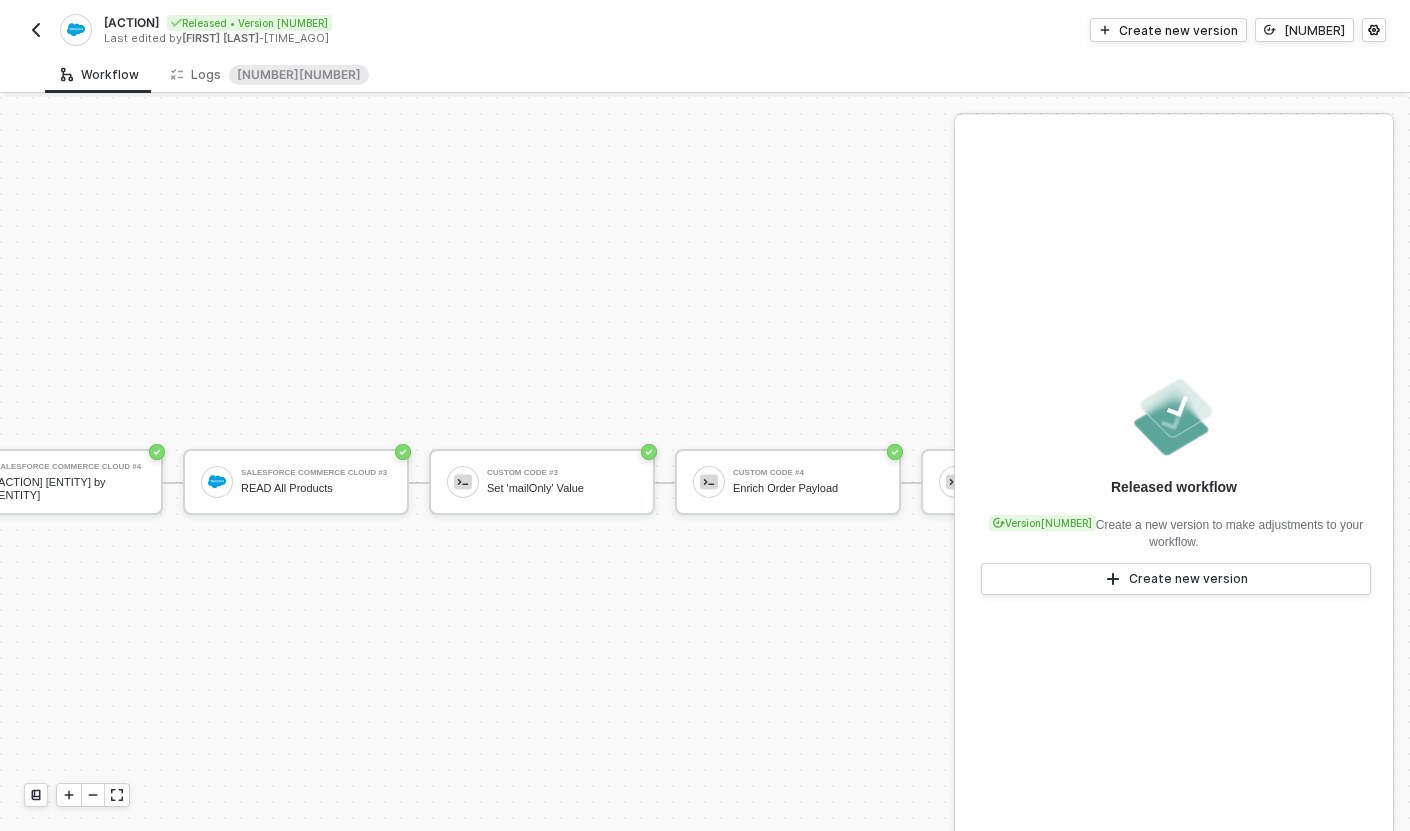 scroll, scrollTop: 33, scrollLeft: 1204, axis: both 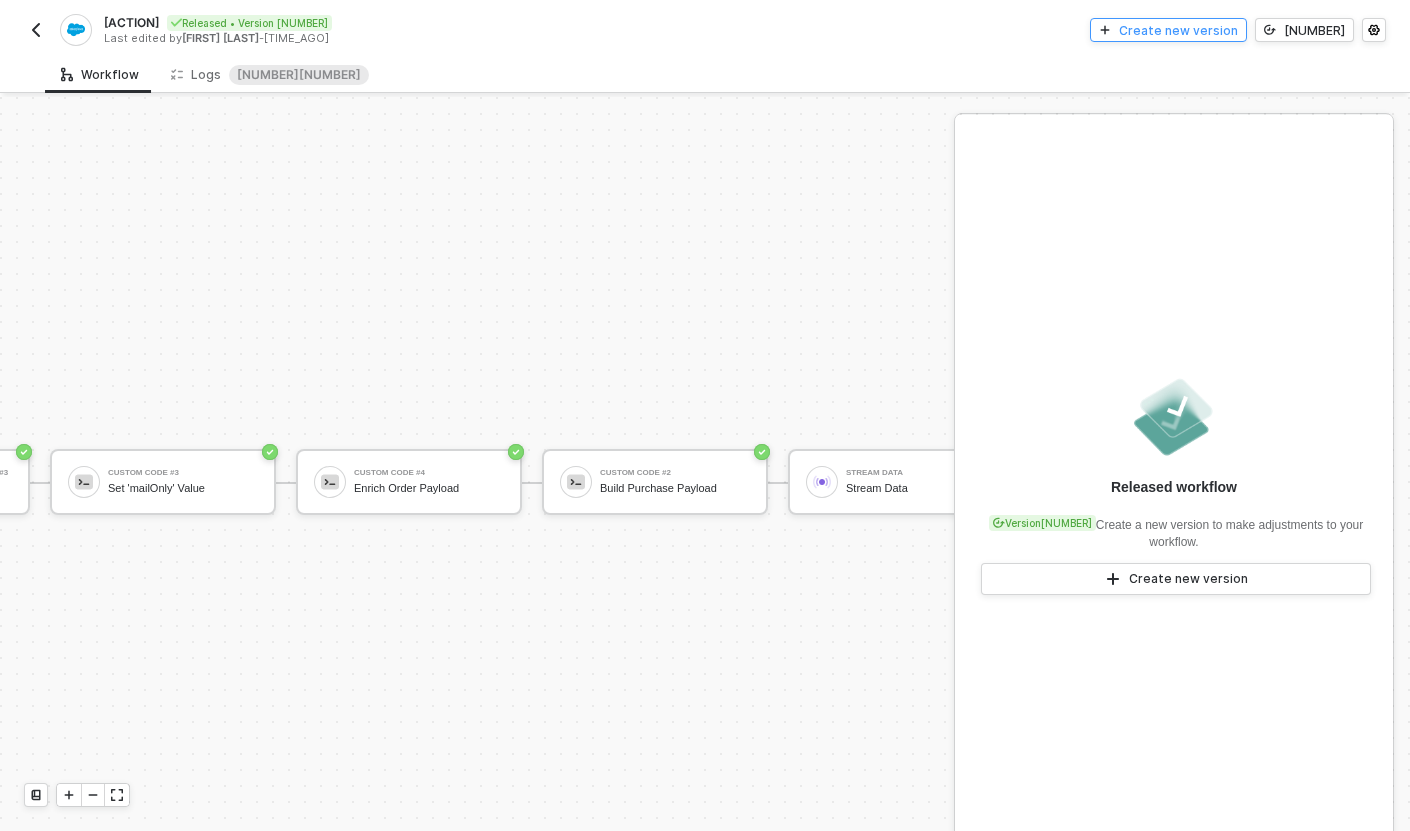 click on "Create new version" at bounding box center (1178, 30) 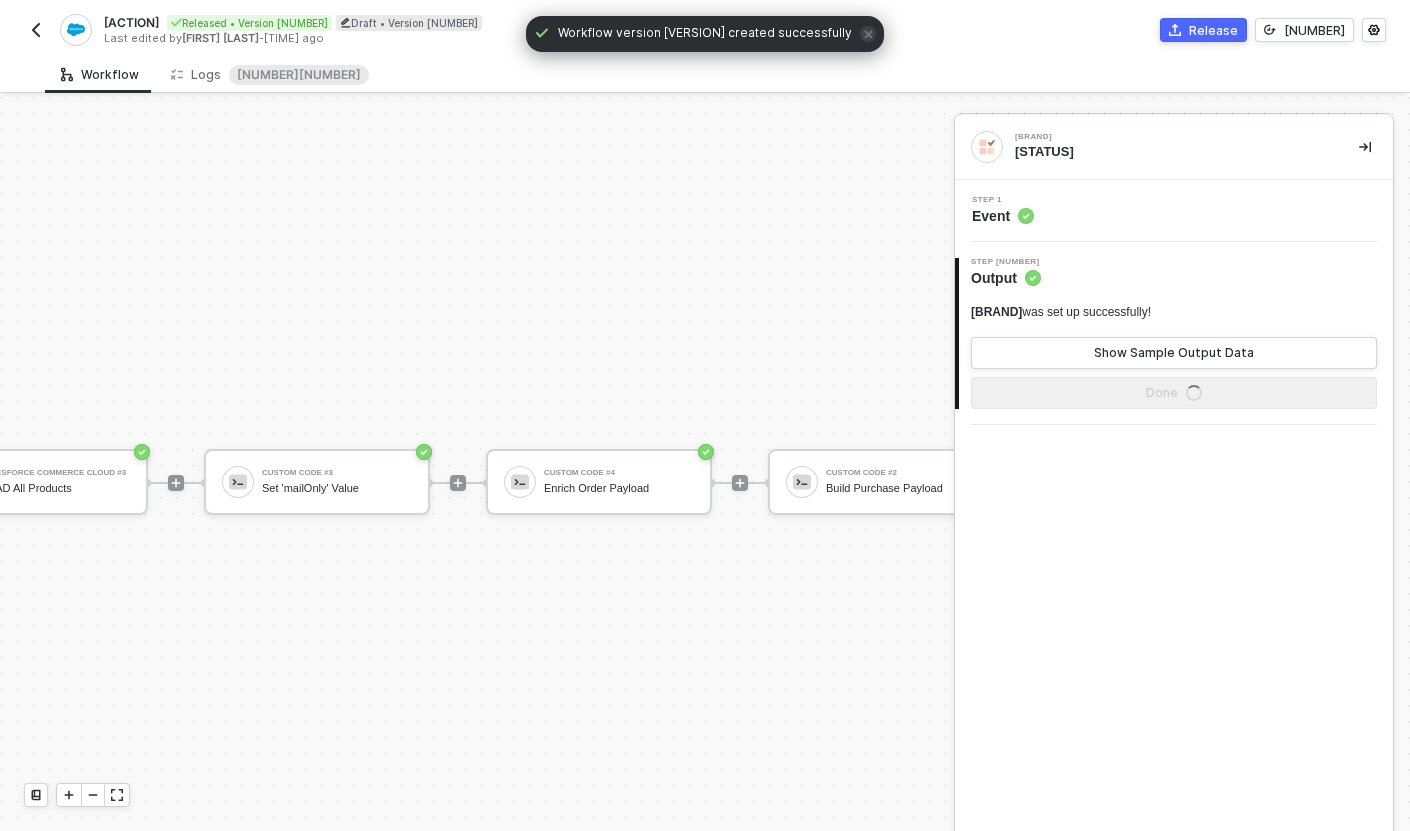 scroll, scrollTop: 33, scrollLeft: 631, axis: both 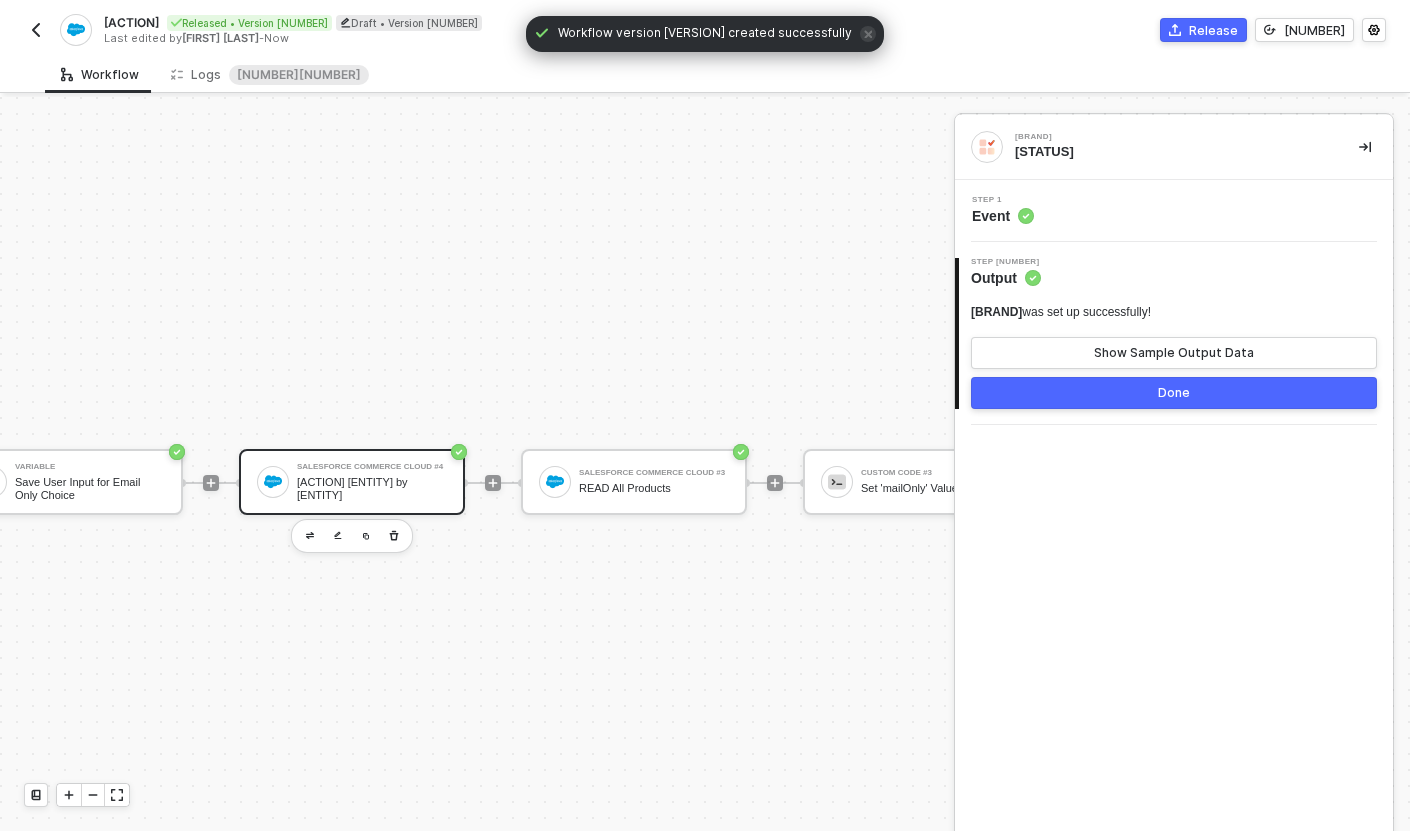 click on "Salesforce Commerce Cloud #4" at bounding box center (372, 467) 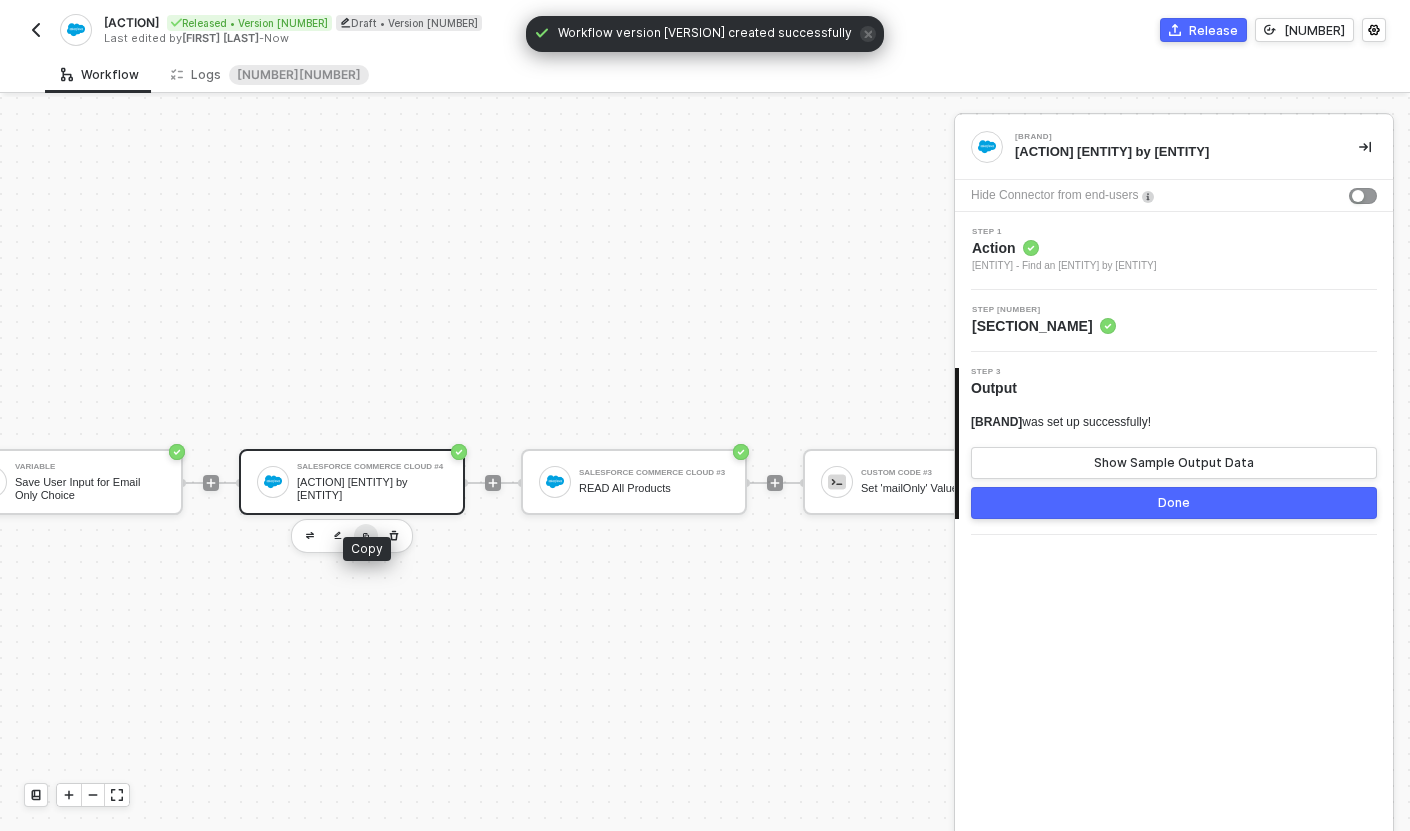click at bounding box center (366, 536) 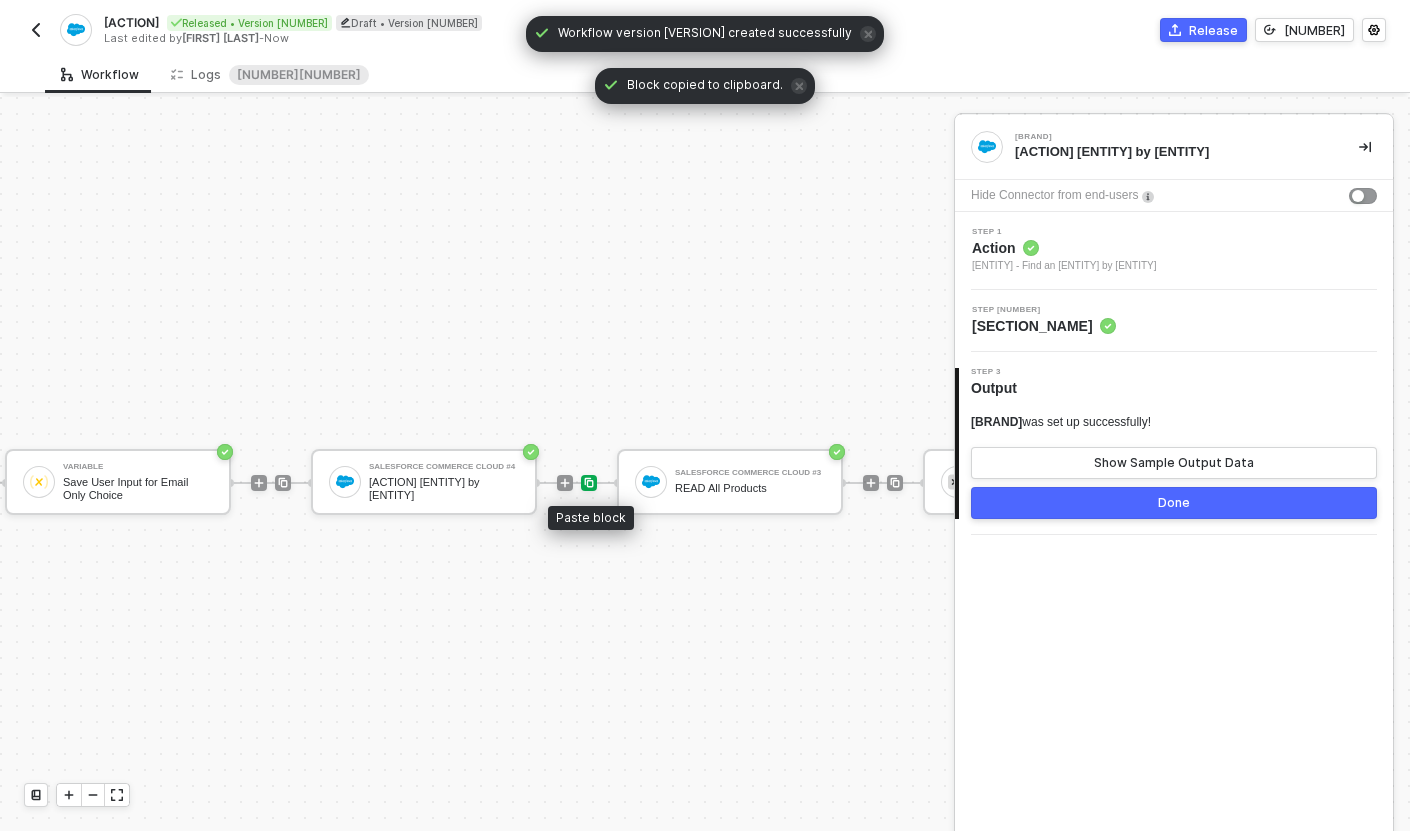 click at bounding box center (589, 483) 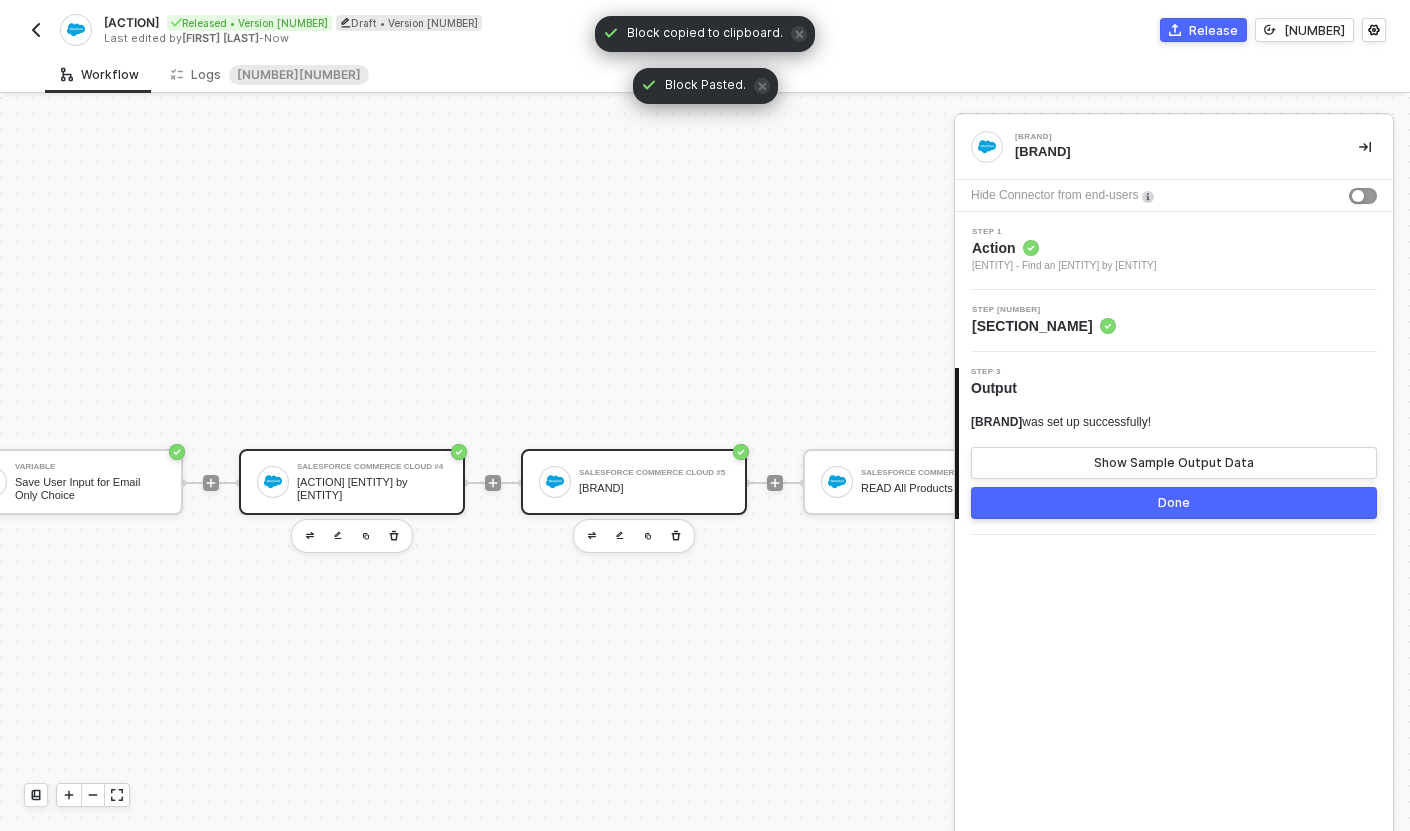 click on "Salesforce Commerce Cloud #4" at bounding box center (372, 467) 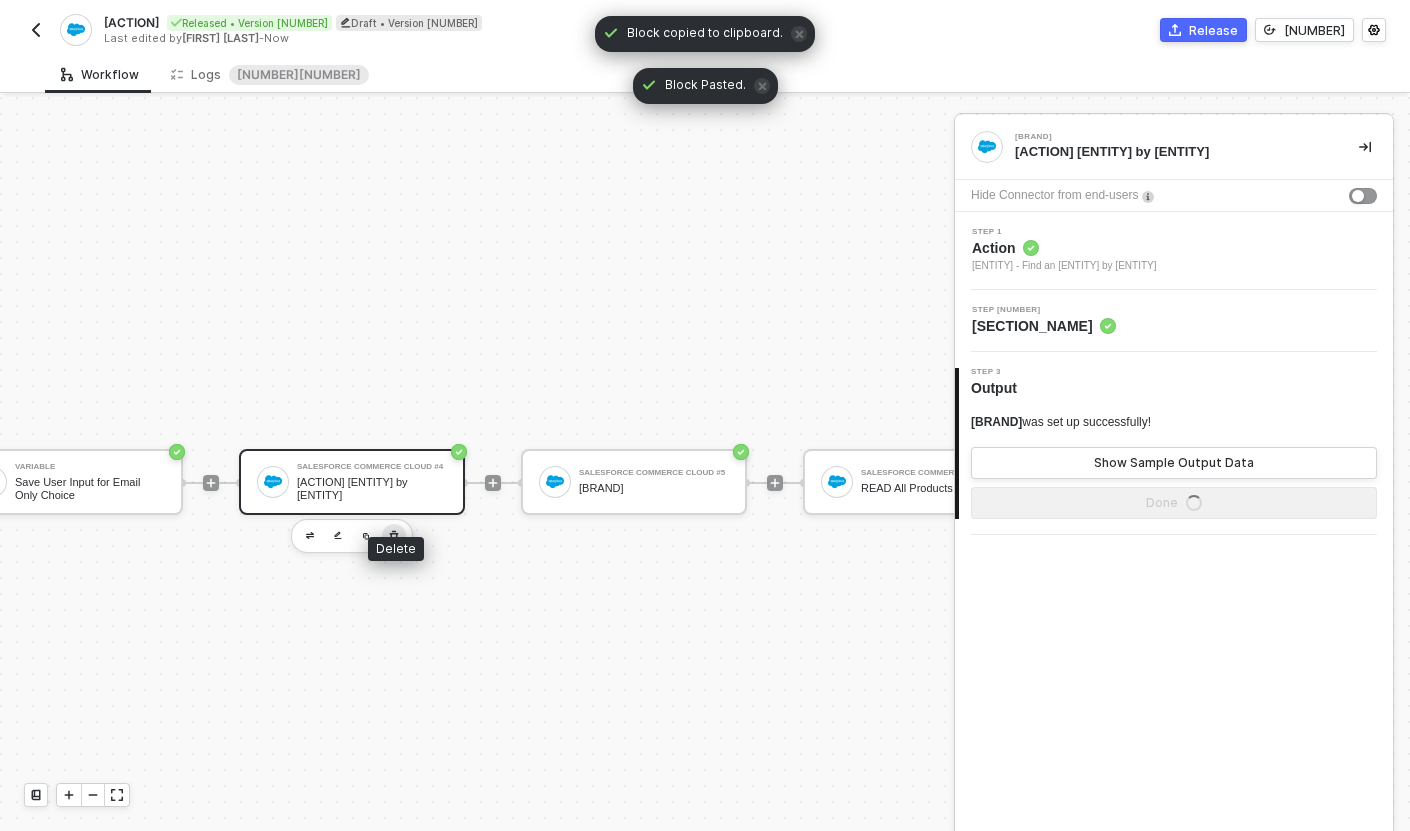 click at bounding box center (394, 536) 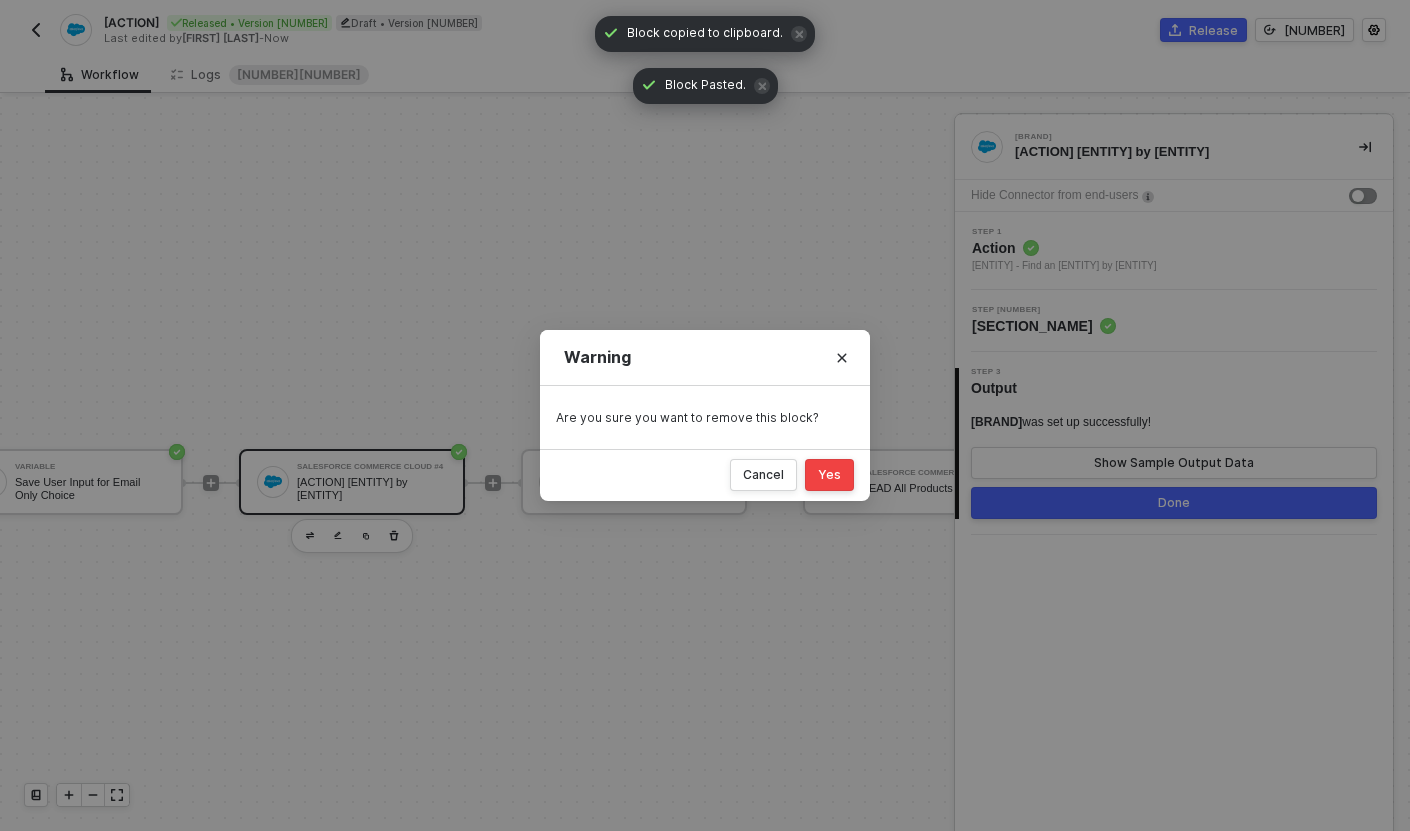 click on "Yes" at bounding box center (829, 475) 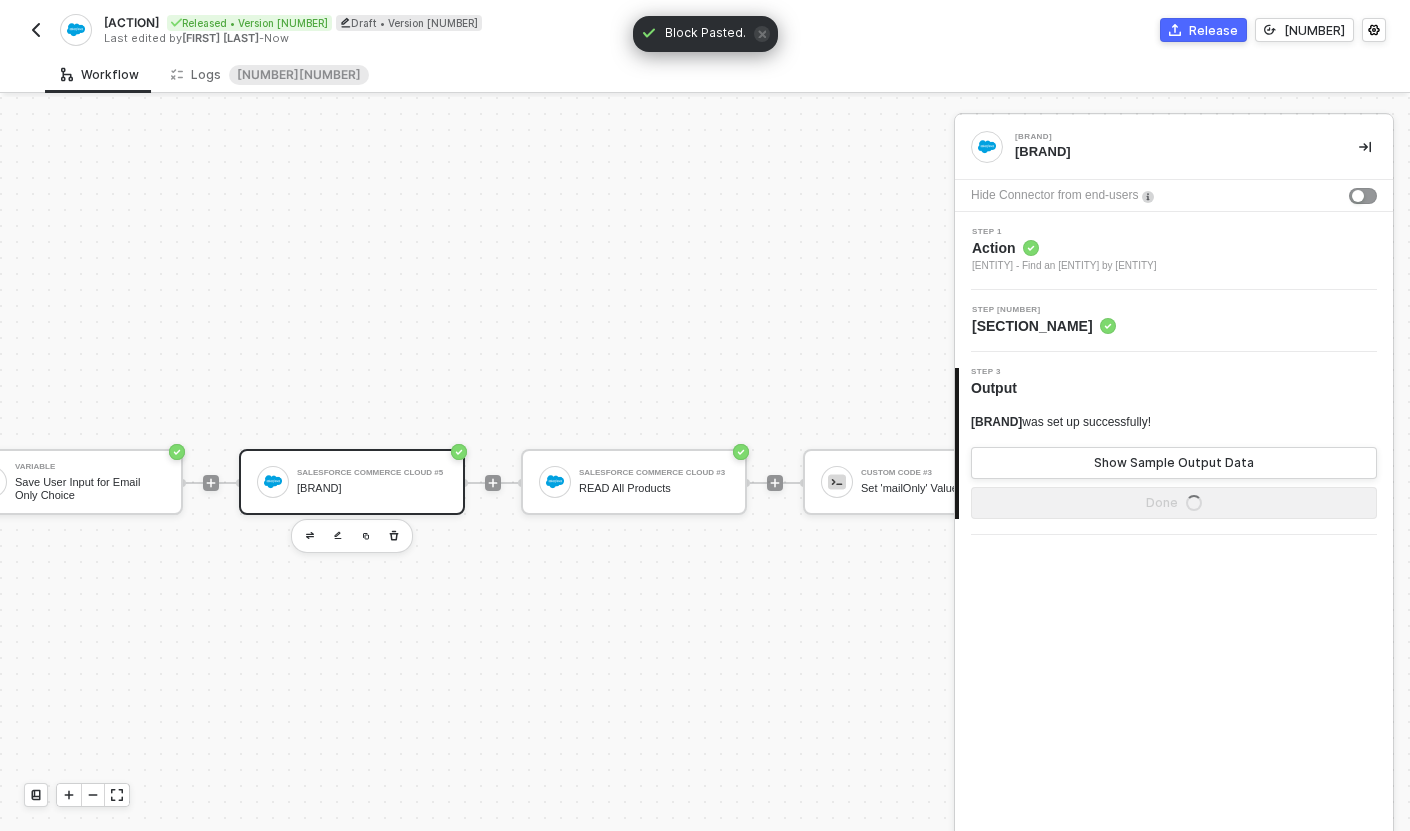 click on "[BRAND]" at bounding box center [372, 488] 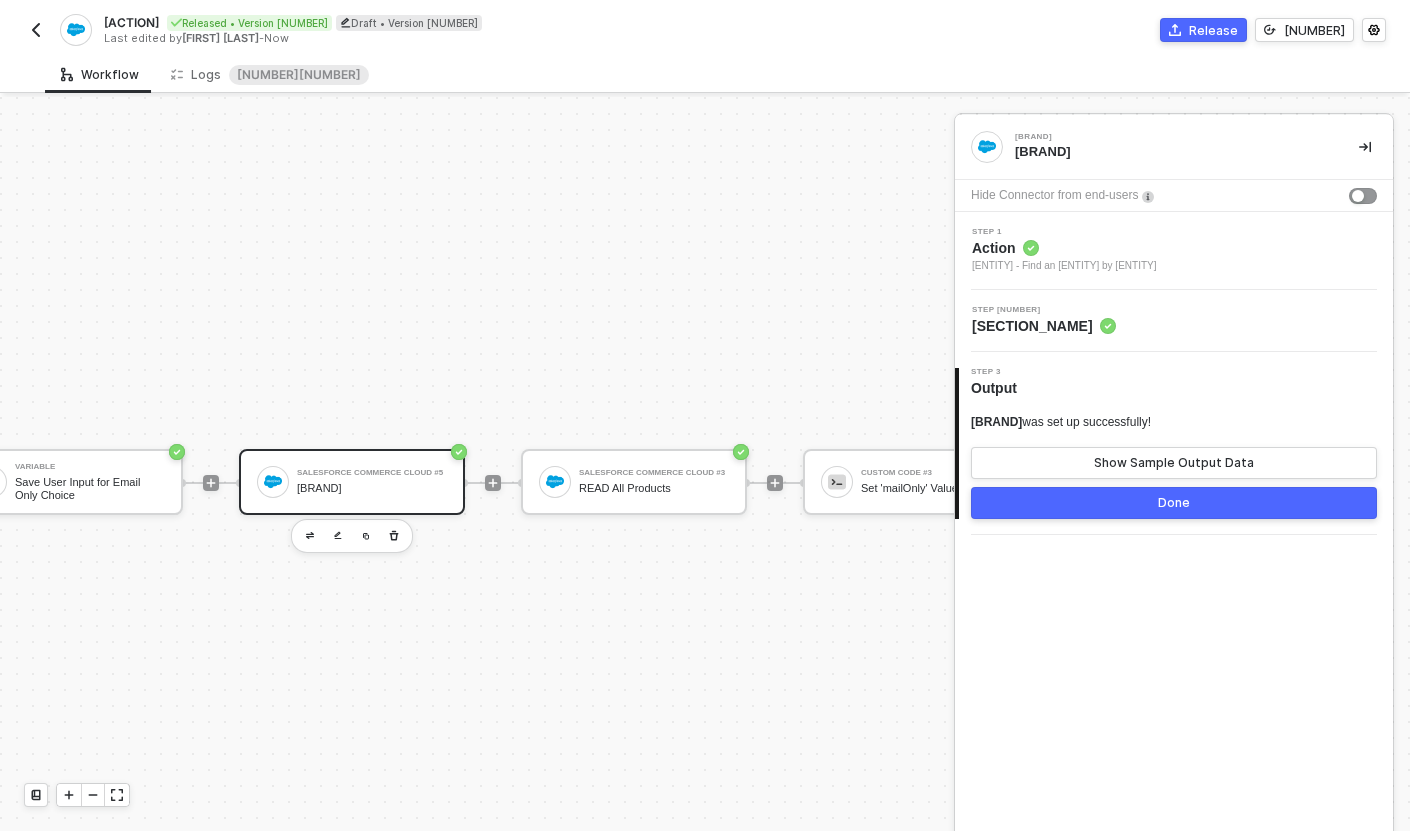 click on "[ENTITY] - Find an [ENTITY] by [ENTITY]" at bounding box center [1064, 266] 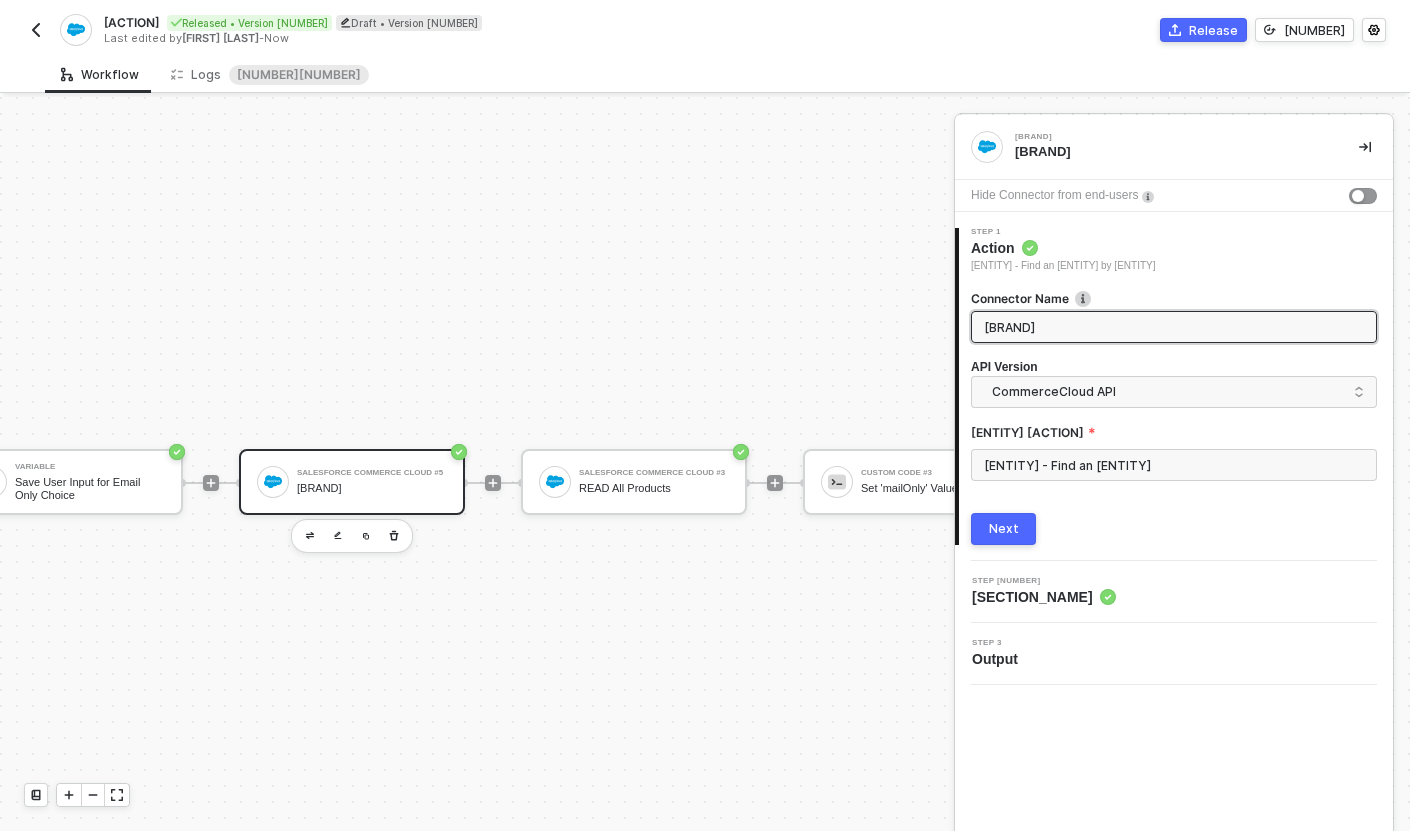 click on "[BRAND]" at bounding box center [1172, 327] 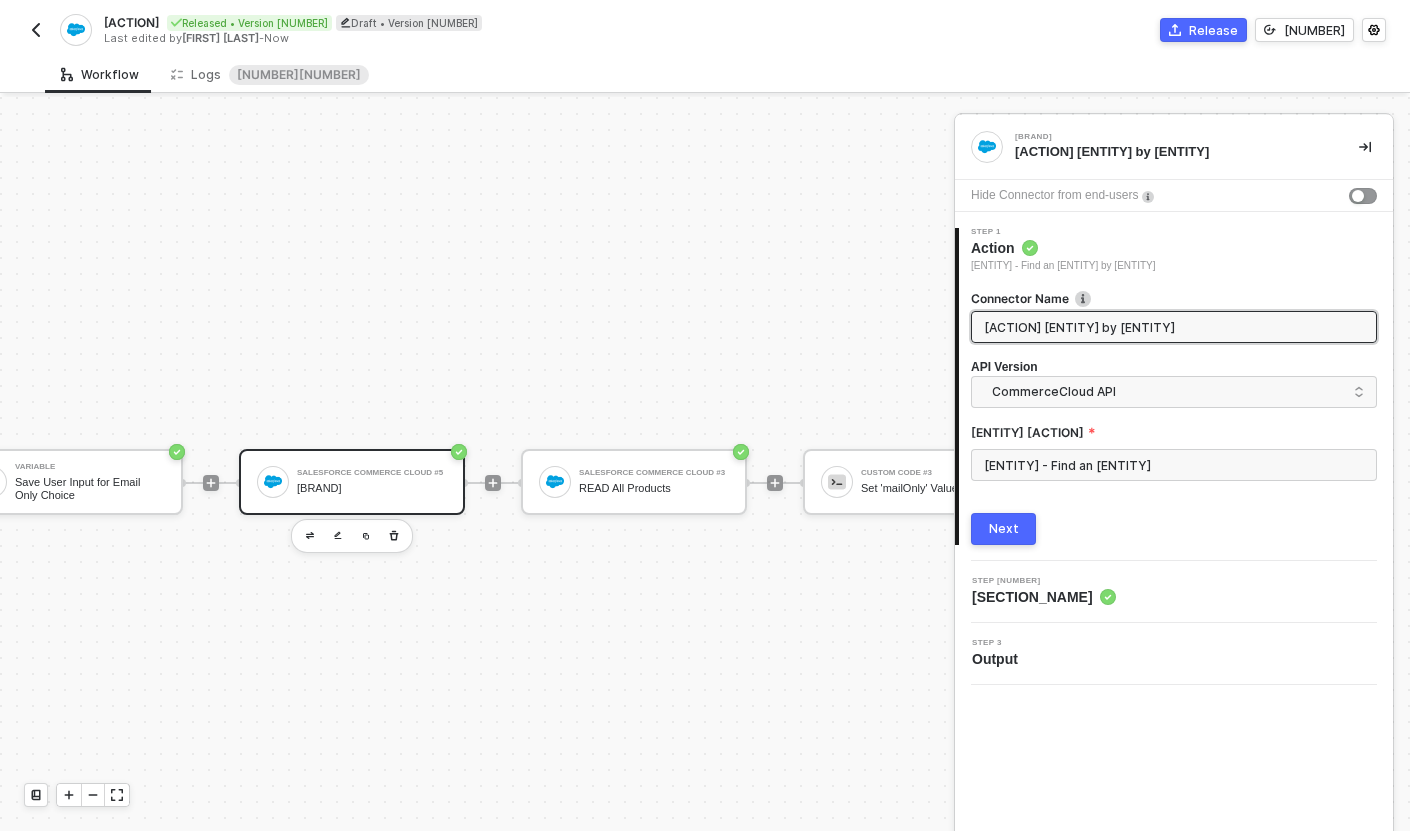 type on "[ACTION] [ENTITY] by [ENTITY]" 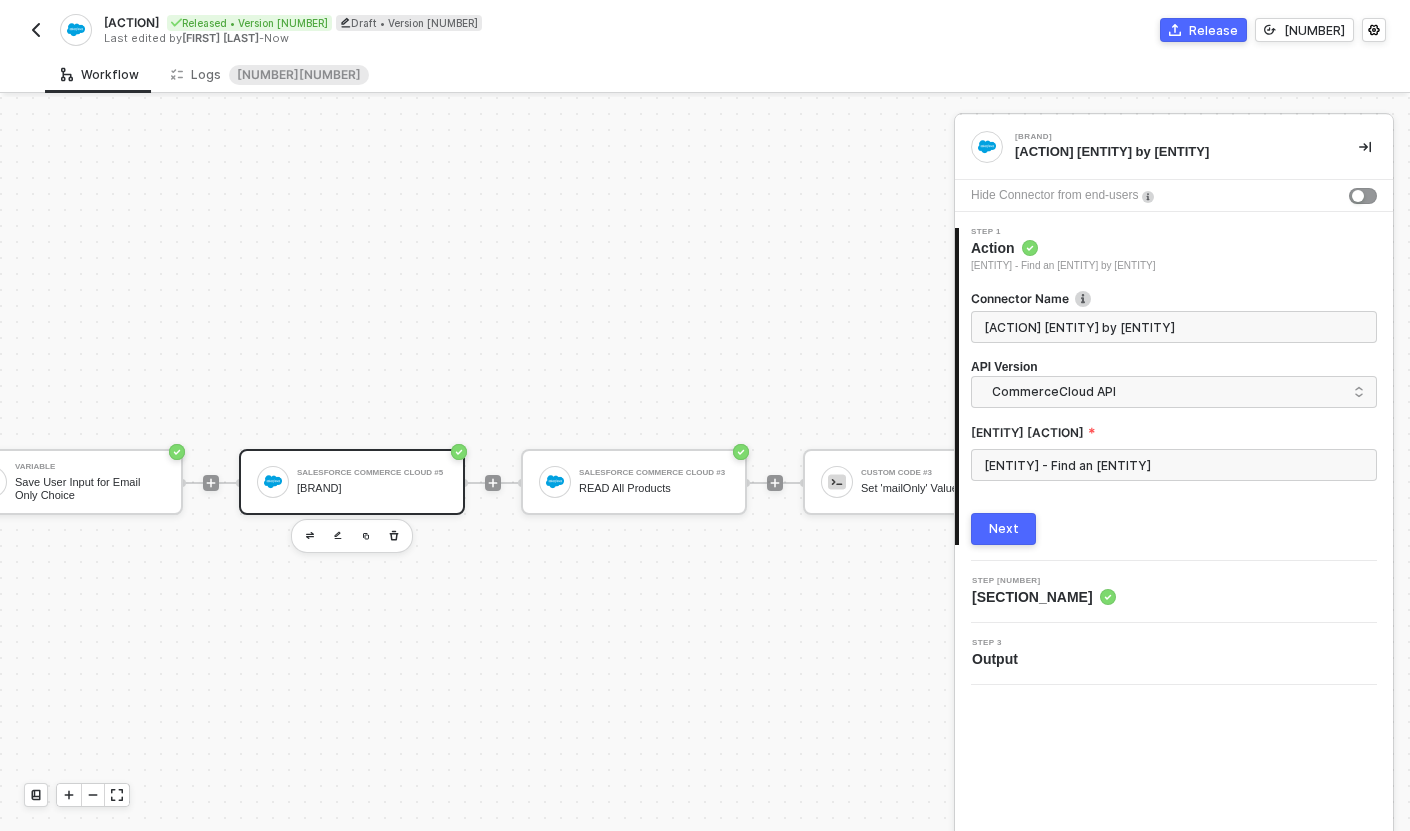 click on "Next" at bounding box center [1004, 529] 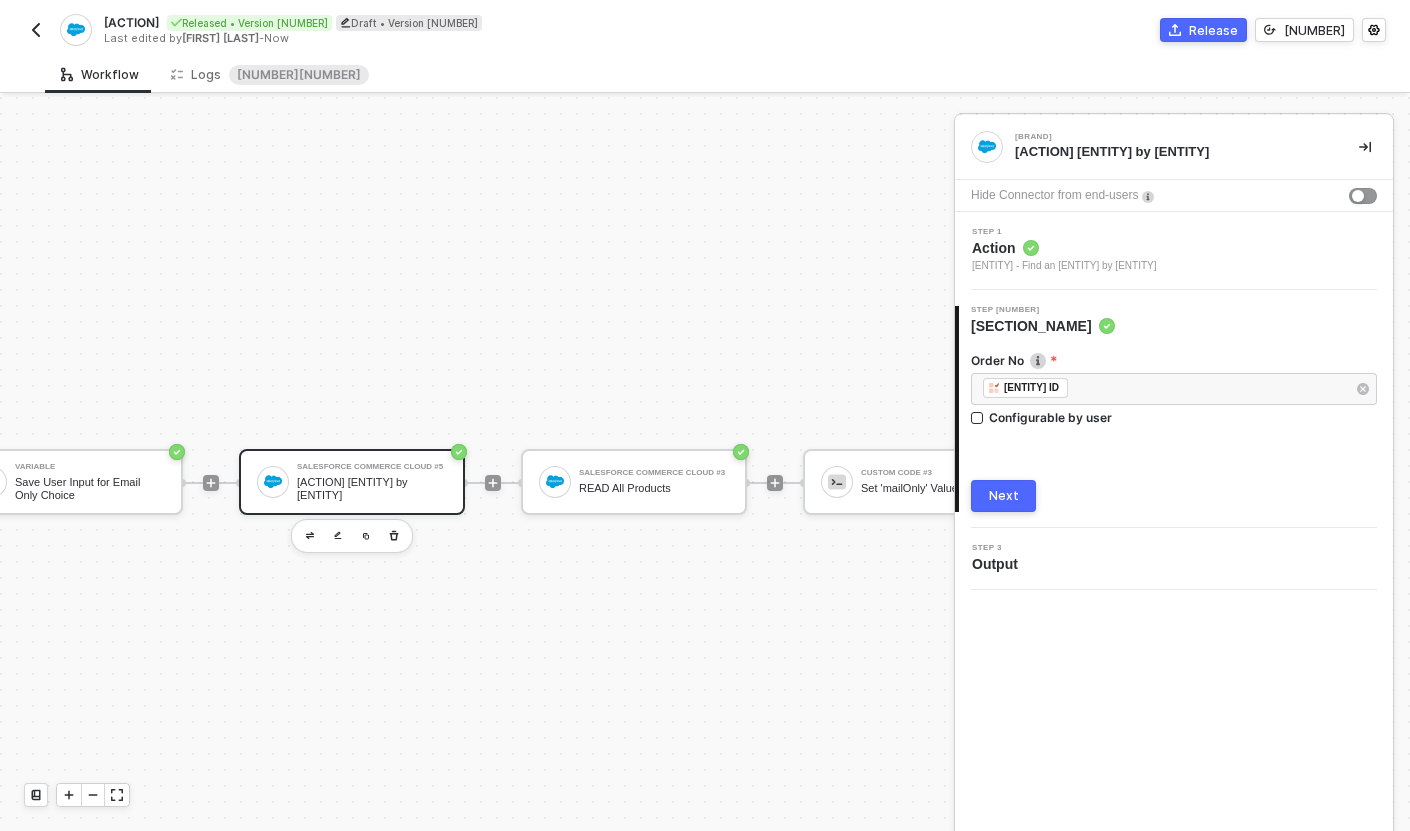click on "Next" at bounding box center (1004, 496) 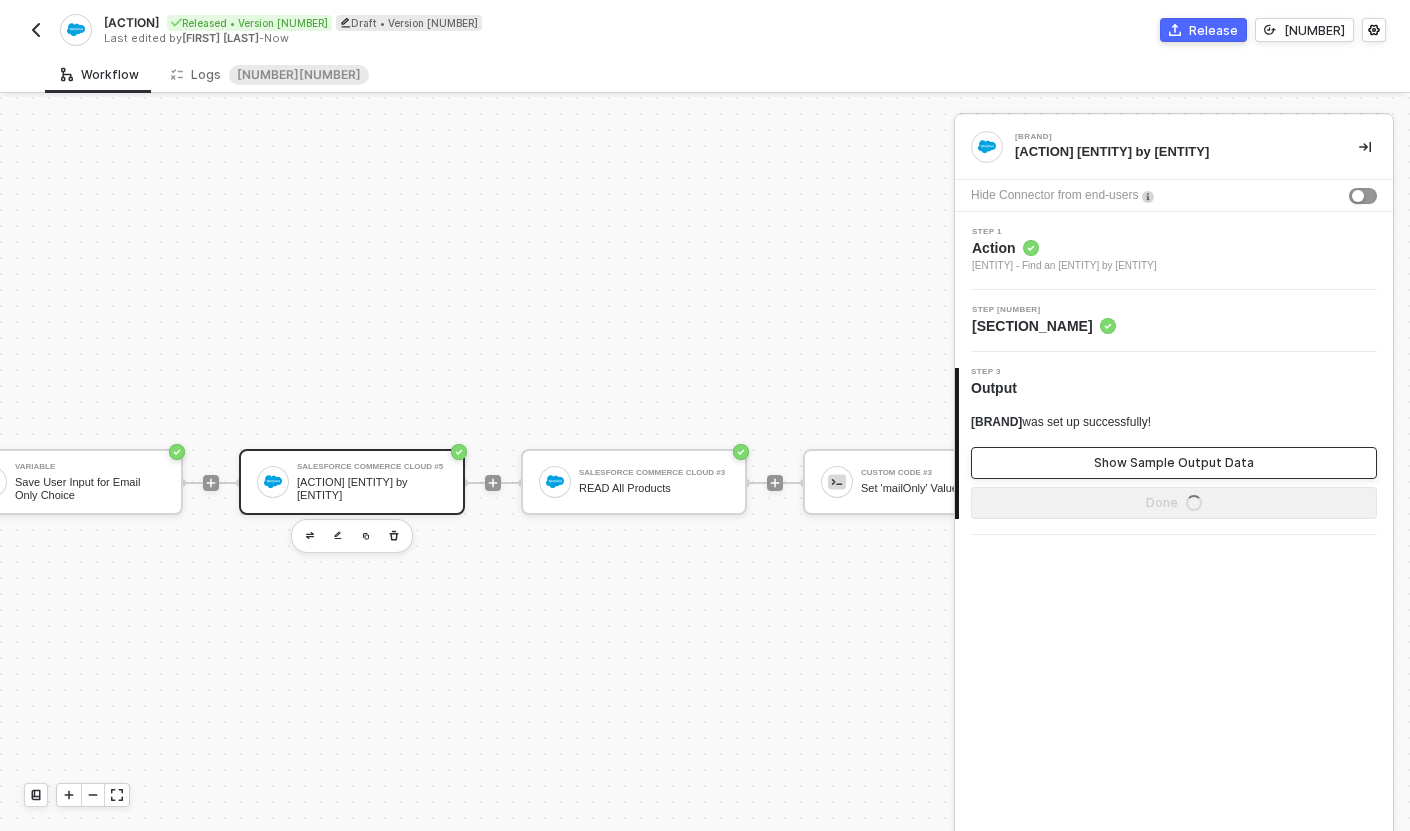 click on "Show Sample Output Data" at bounding box center (1174, 463) 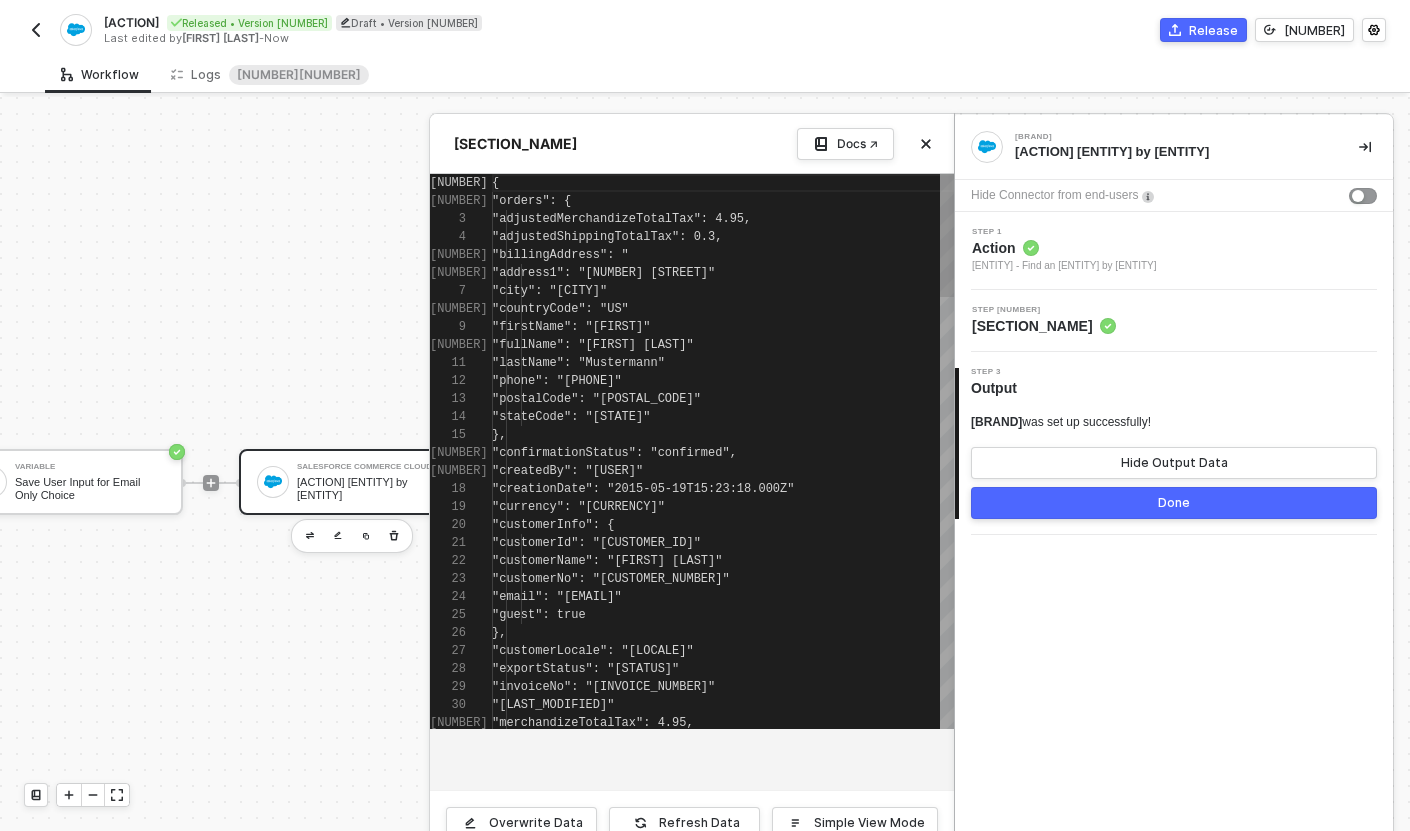 scroll, scrollTop: 180, scrollLeft: 0, axis: vertical 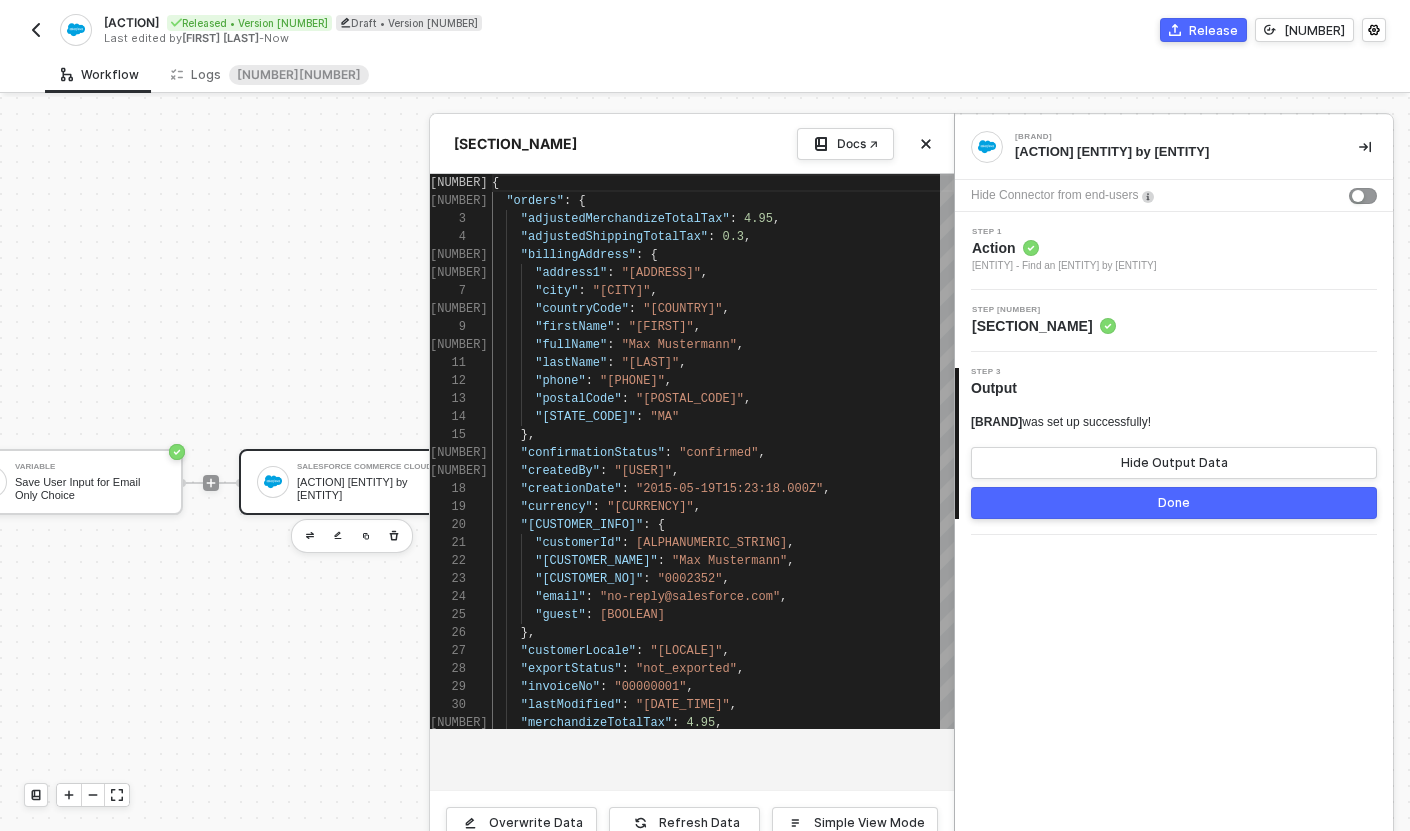 click on "Done" at bounding box center (1174, 503) 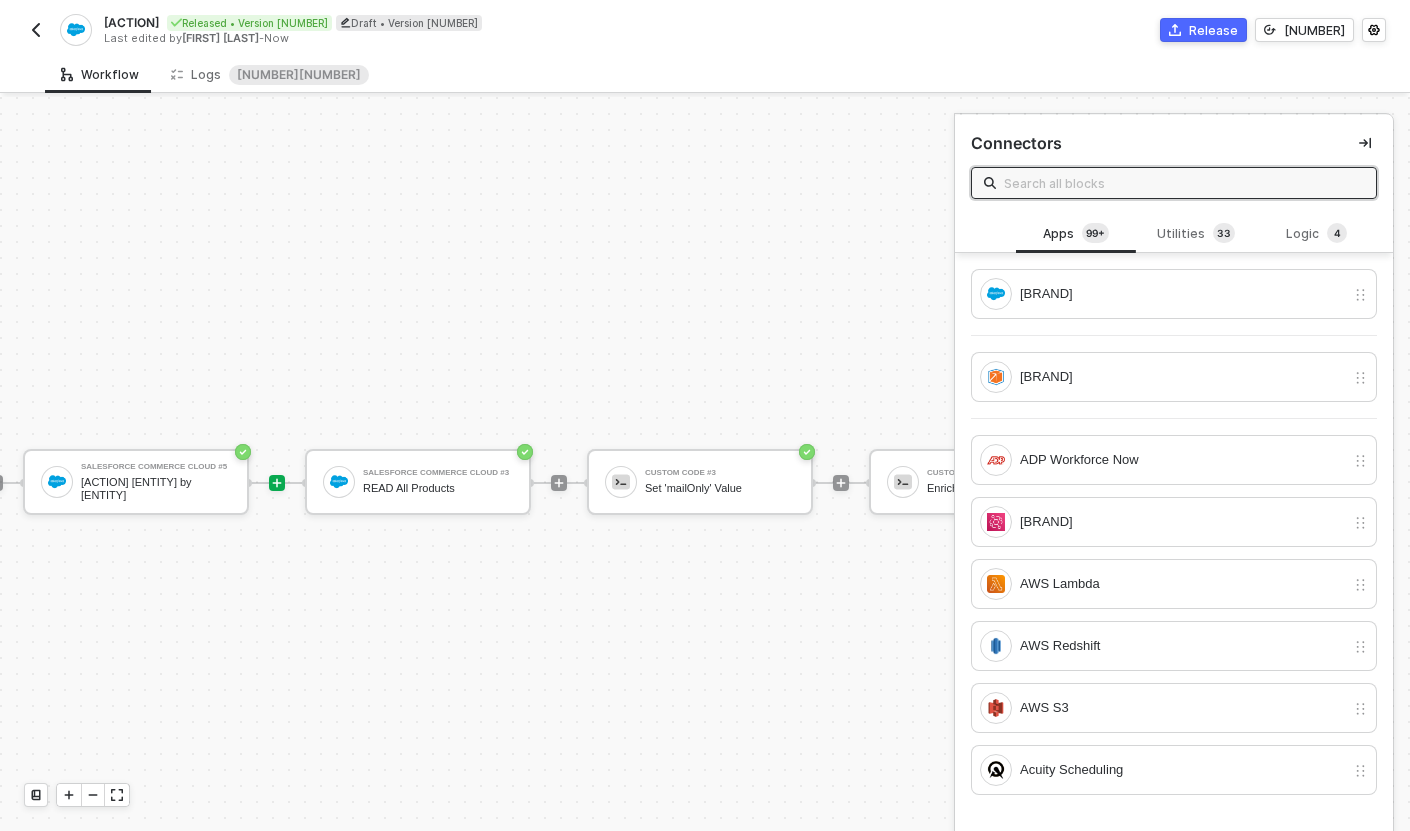 scroll, scrollTop: 33, scrollLeft: 968, axis: both 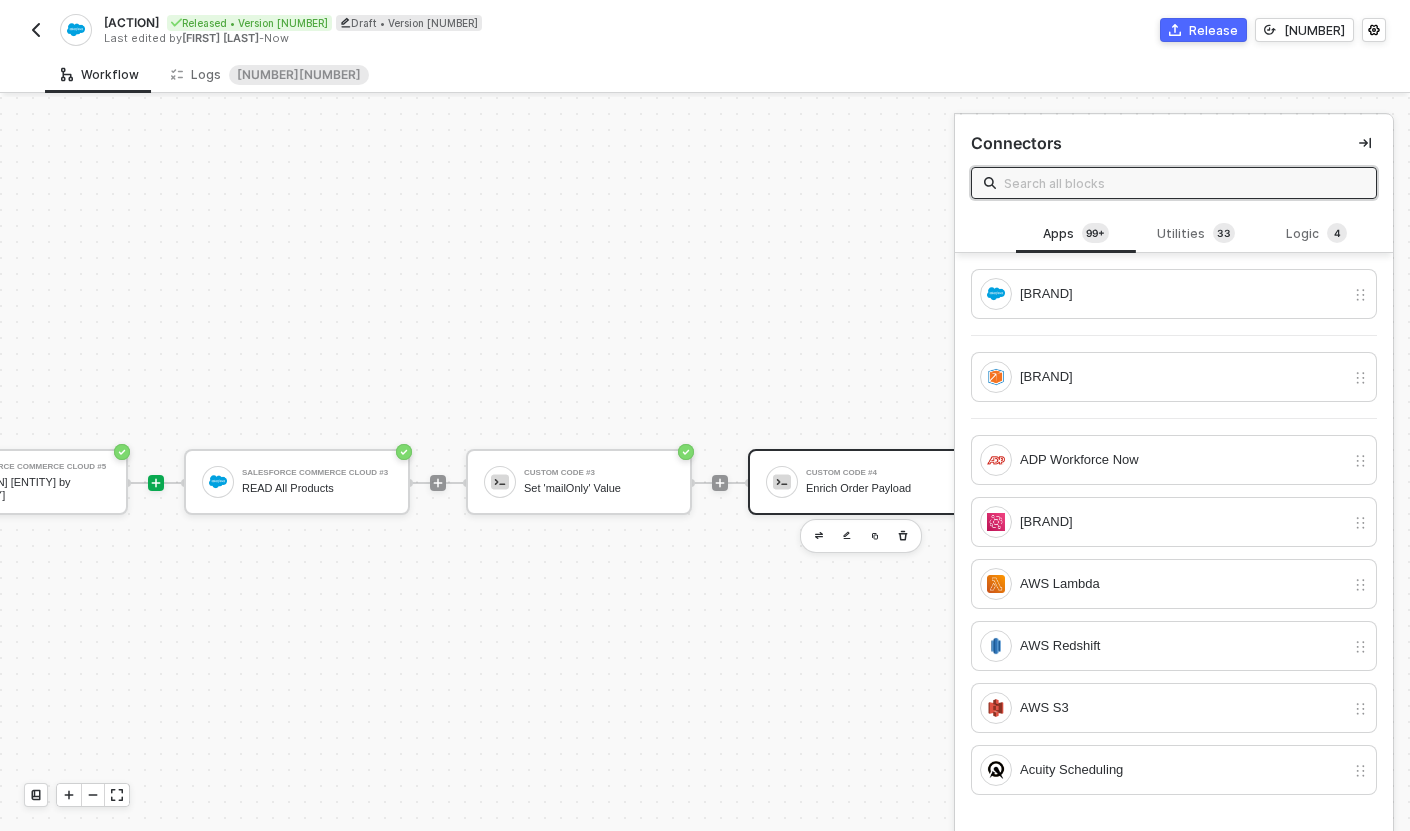 click on "Custom Code #4 Enrich Order Payload" at bounding box center [861, 482] 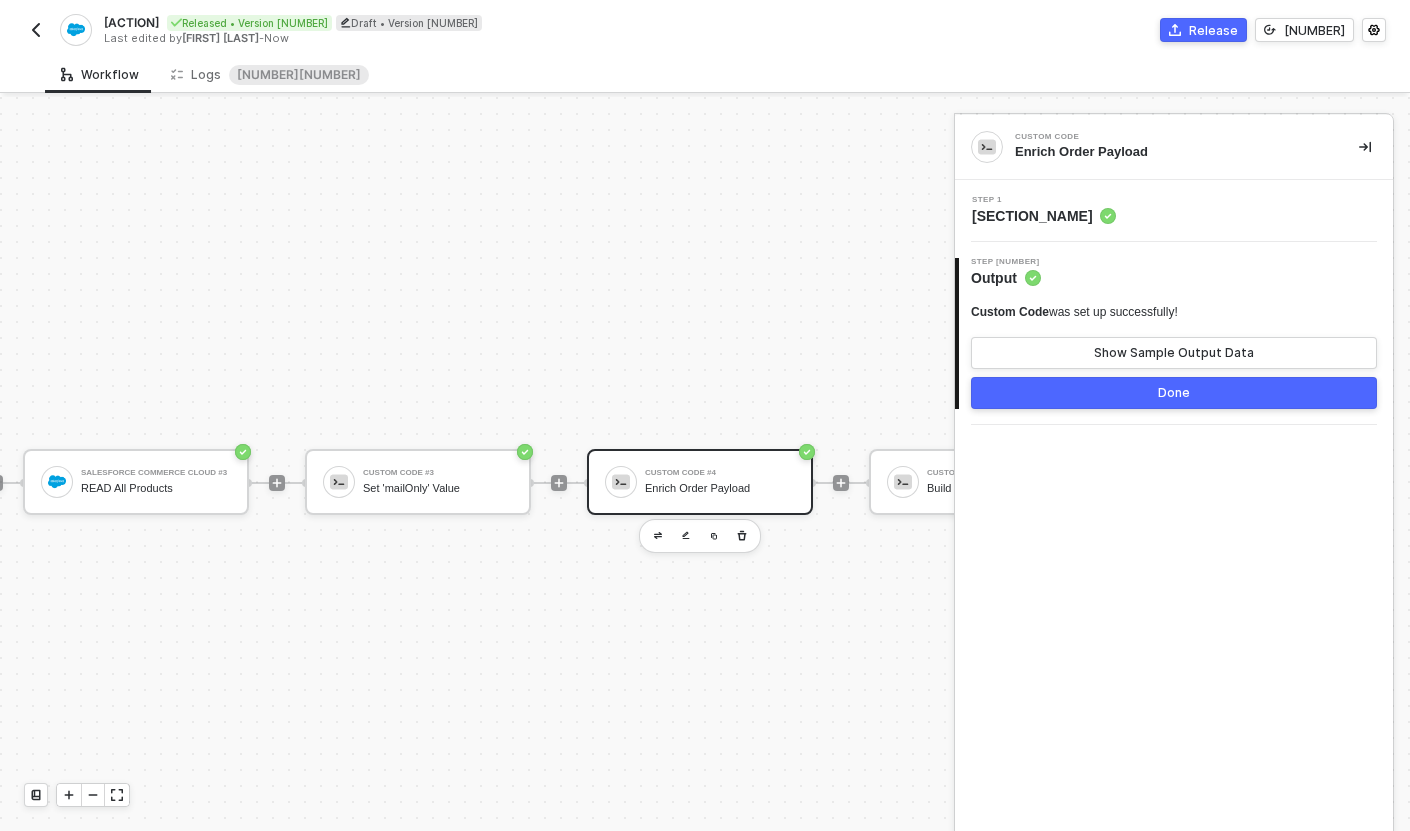 scroll, scrollTop: 33, scrollLeft: 1153, axis: both 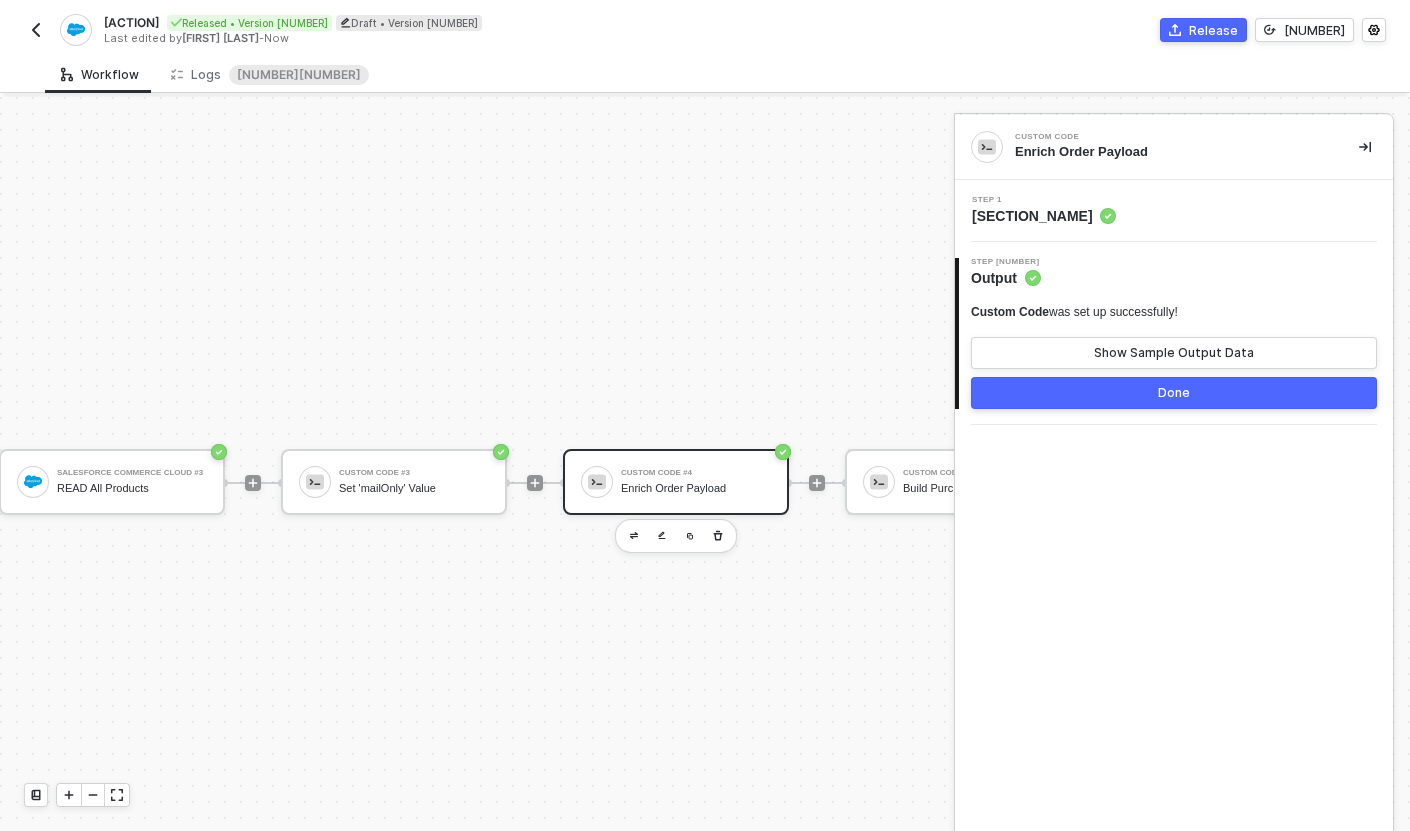 click on "Step 1 Inputs" at bounding box center [1176, 211] 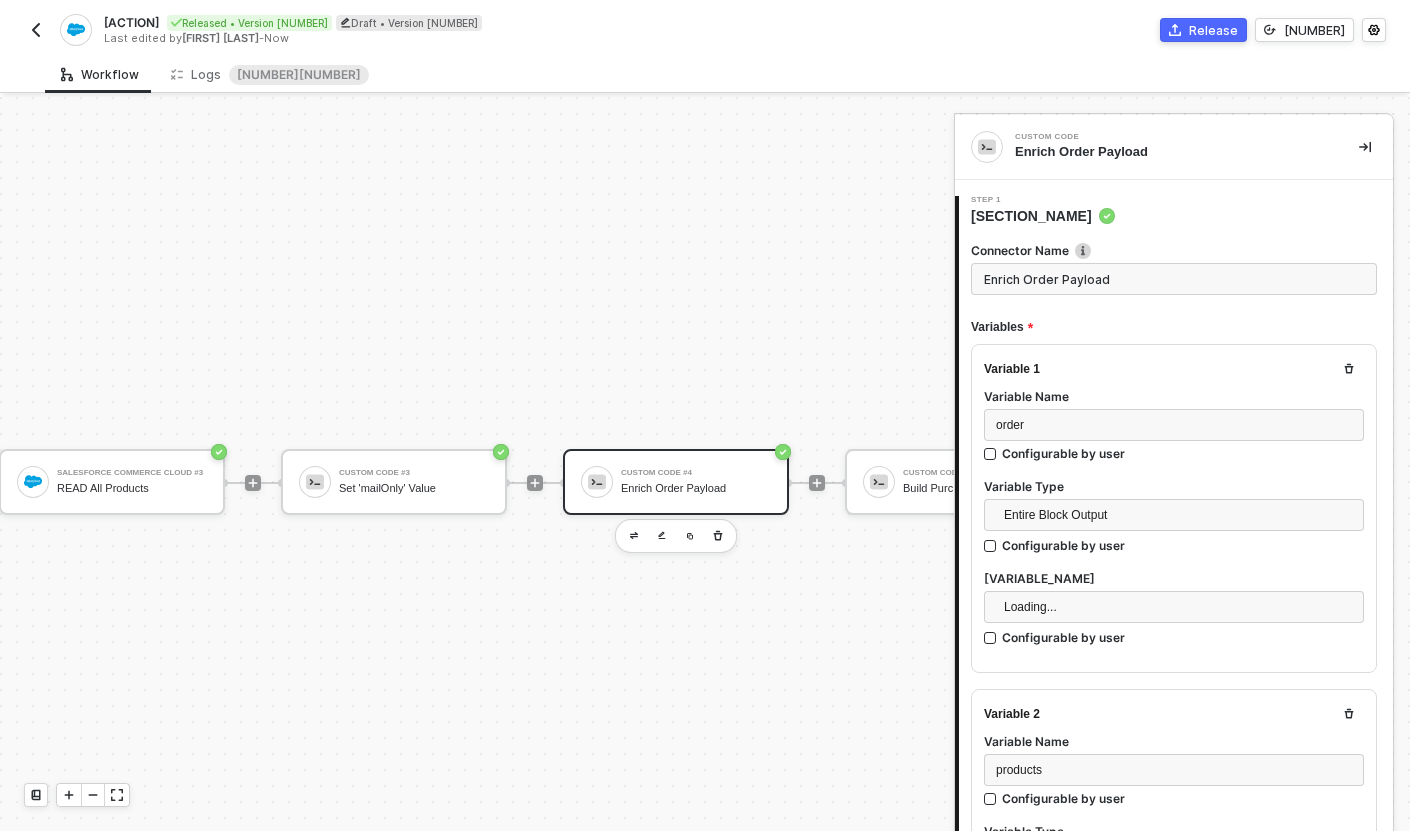 scroll, scrollTop: 126, scrollLeft: 0, axis: vertical 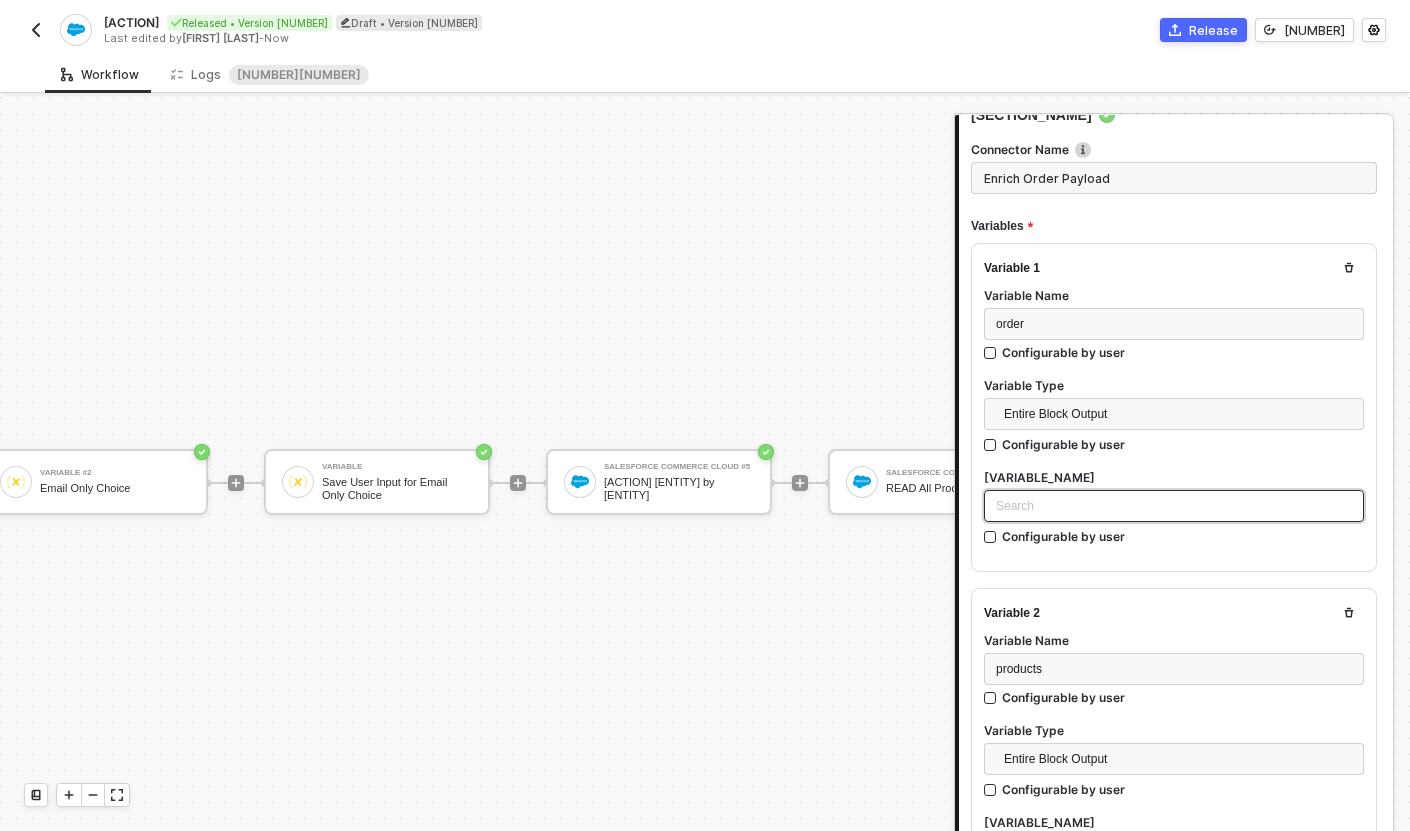 click on "Search" at bounding box center (1174, 506) 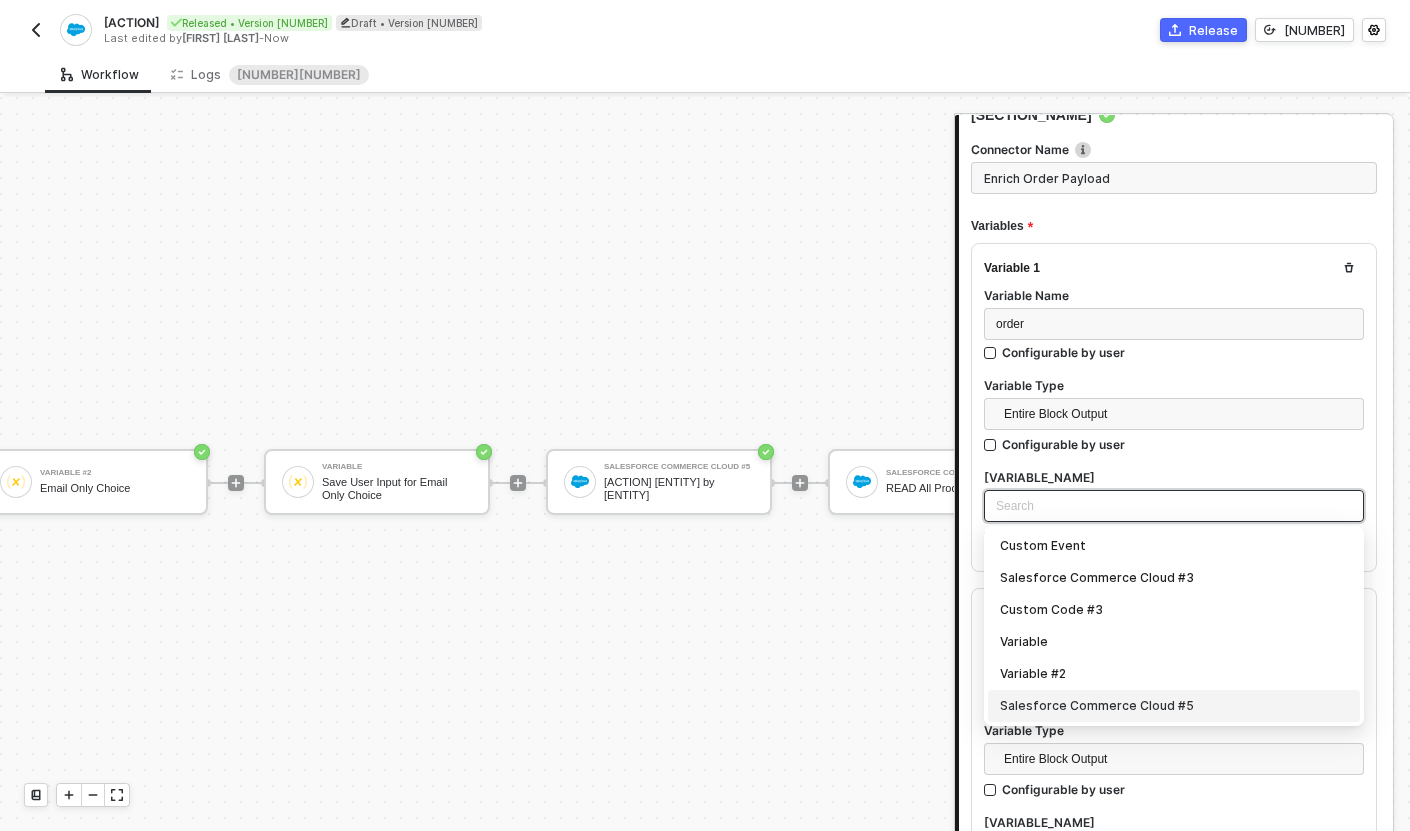 click on "Salesforce Commerce Cloud #5" at bounding box center (1174, 706) 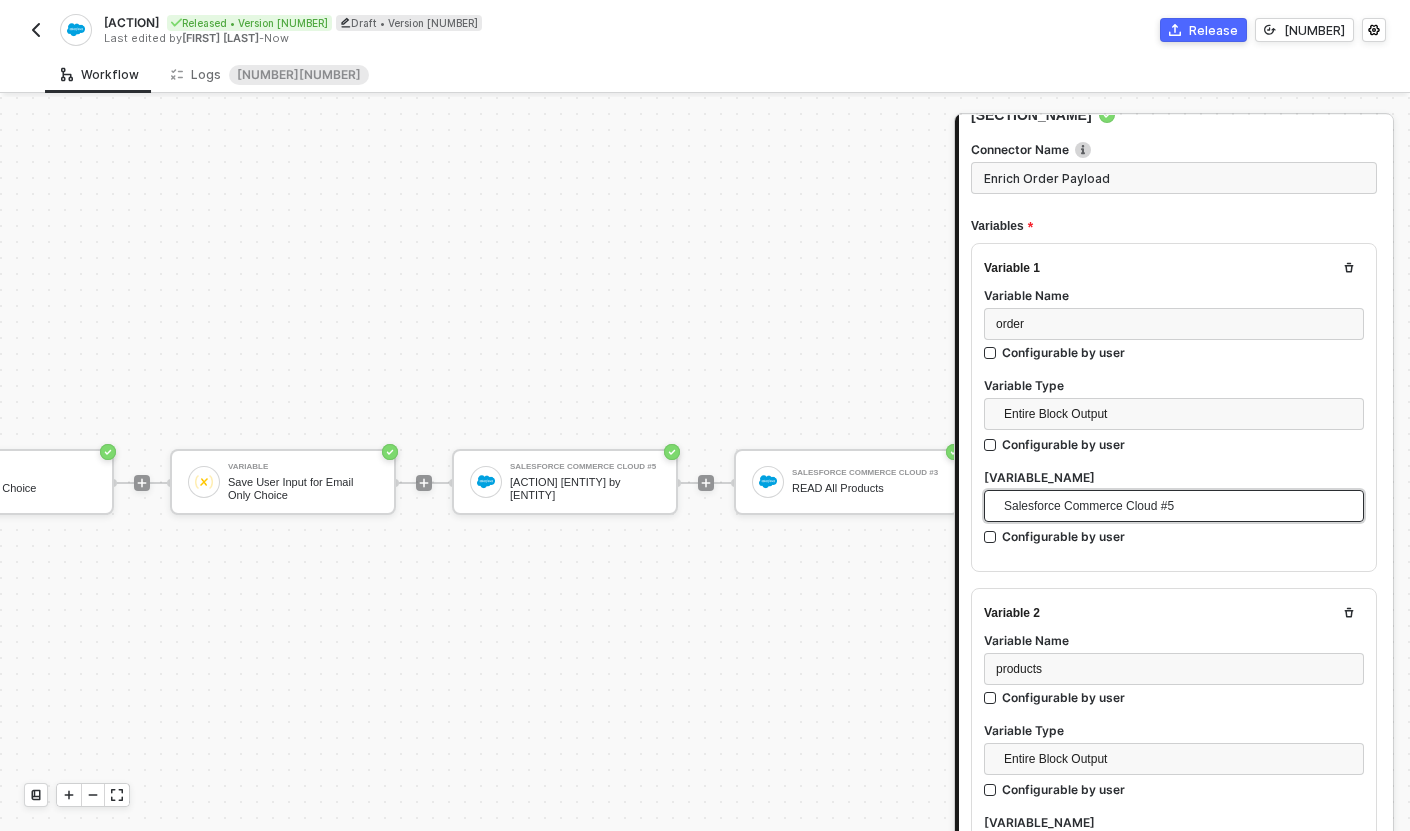 scroll, scrollTop: 33, scrollLeft: 420, axis: both 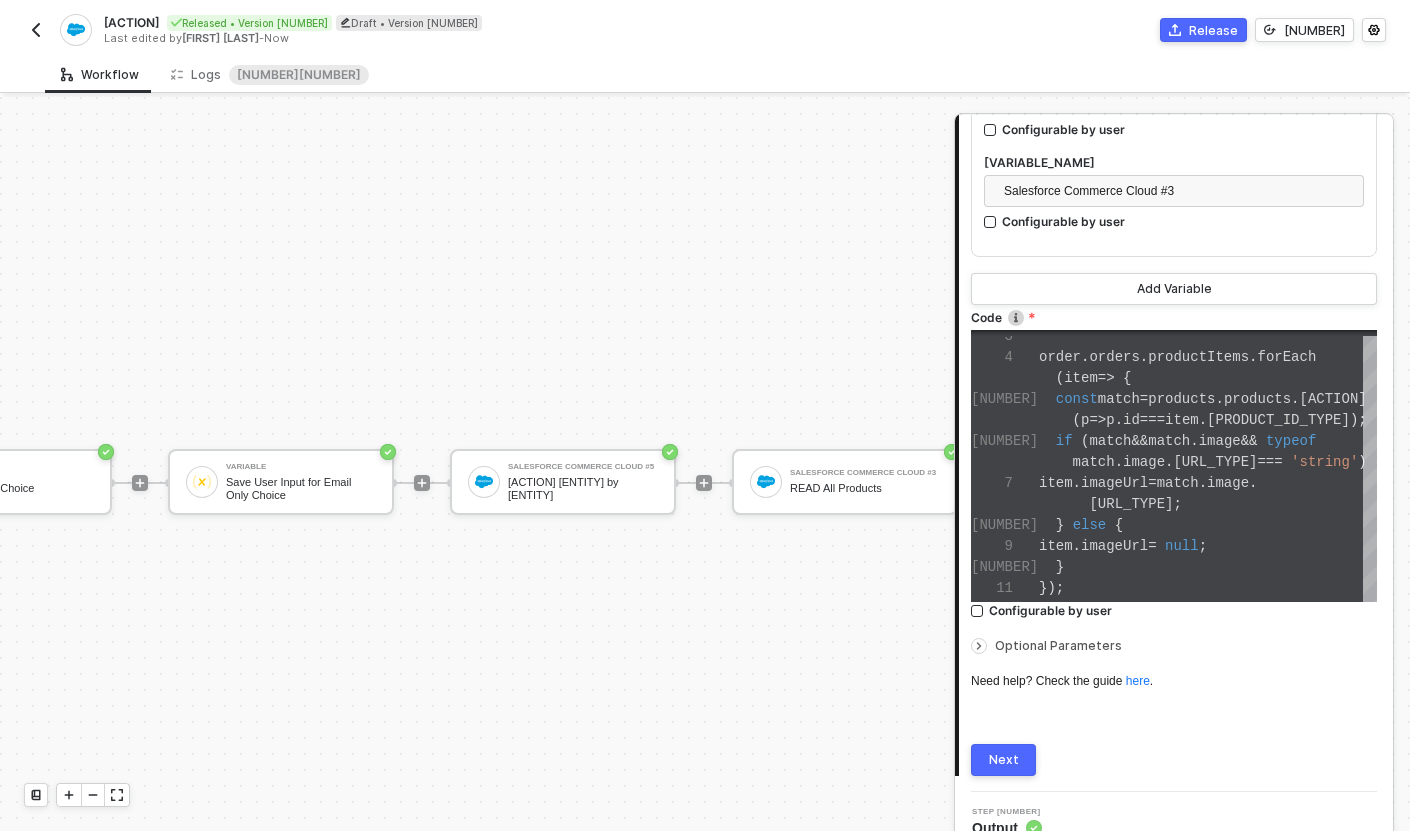 click on "Next" at bounding box center [1004, 760] 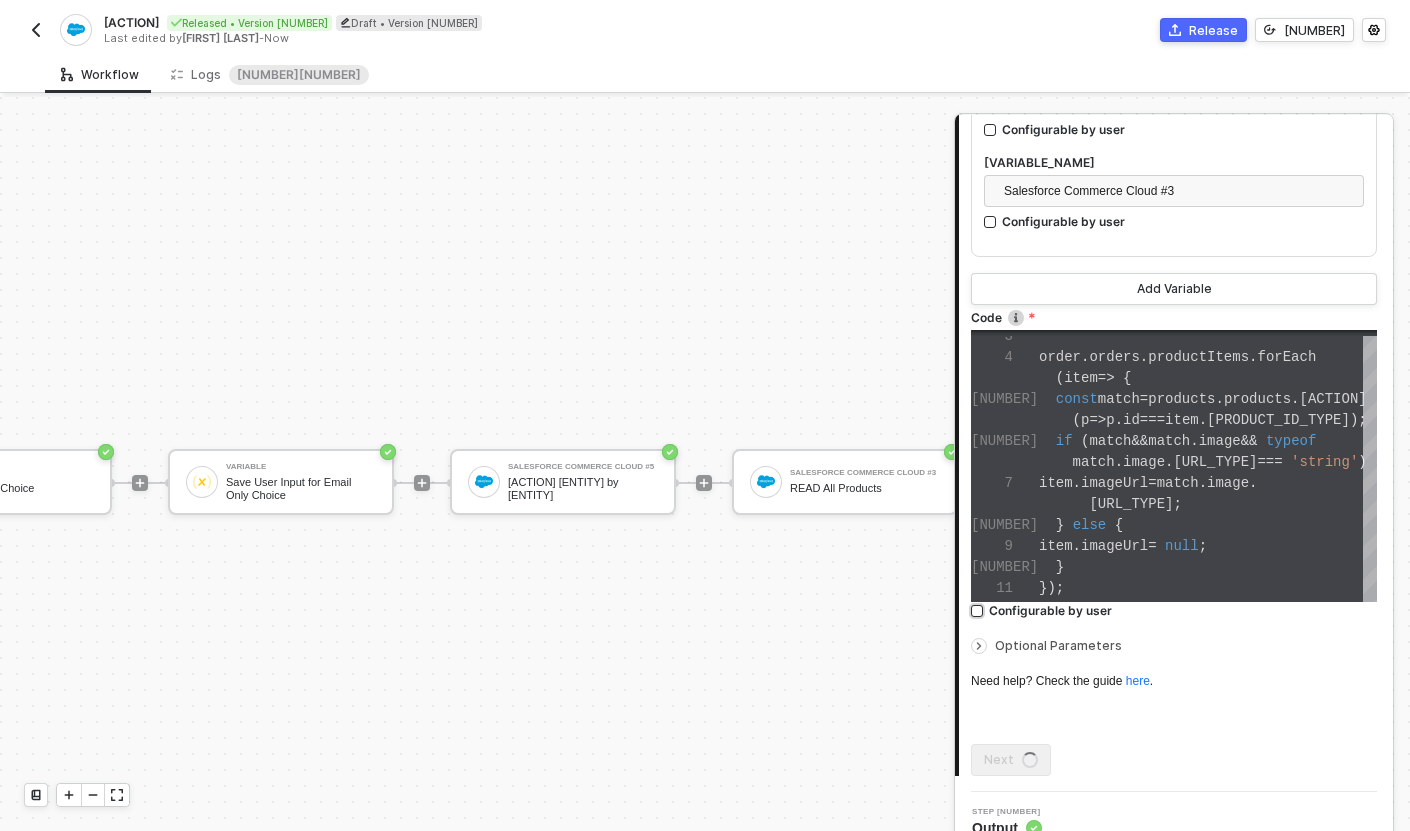 scroll, scrollTop: 0, scrollLeft: 0, axis: both 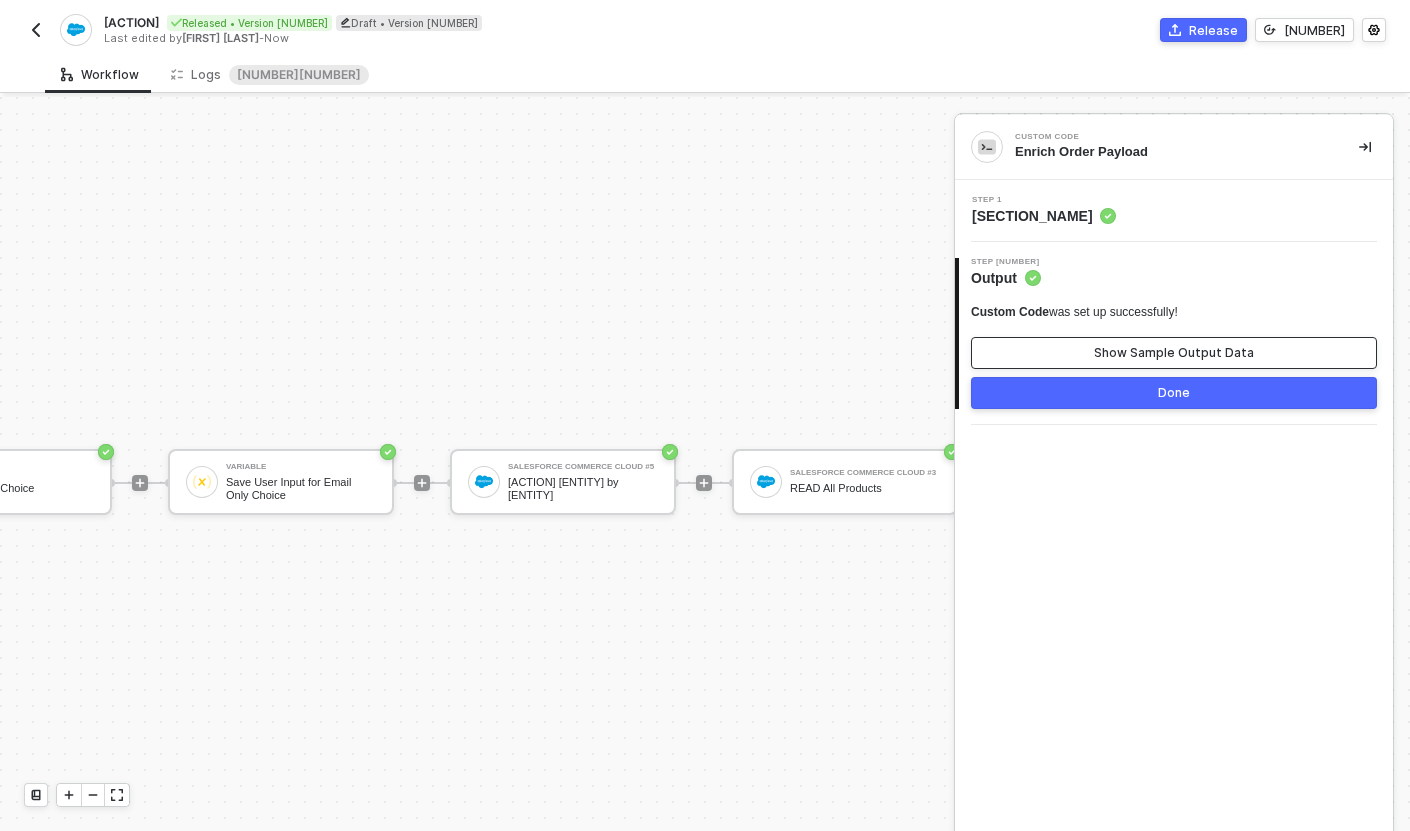 click on "Show Sample Output Data" at bounding box center [1174, 353] 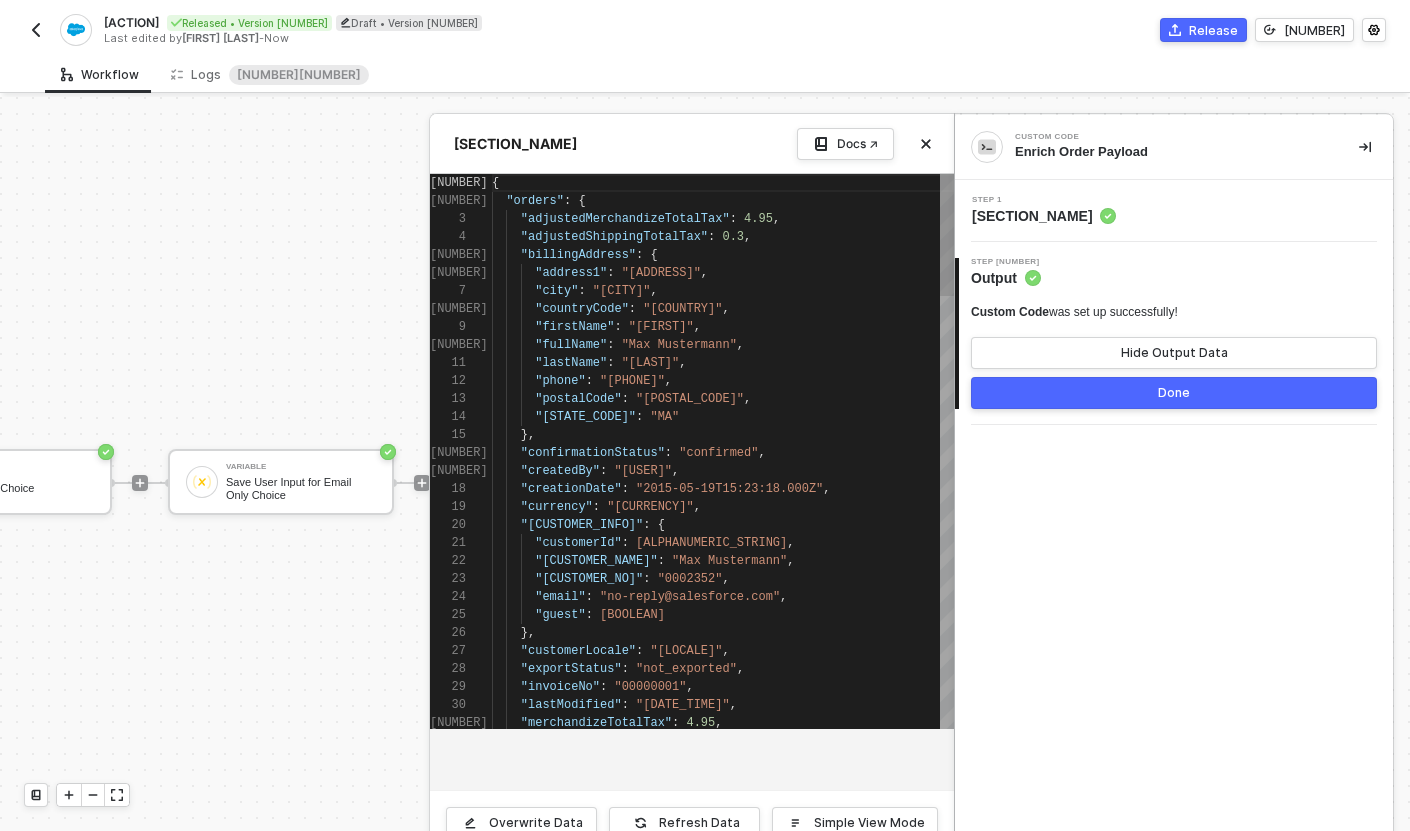 scroll, scrollTop: 180, scrollLeft: 0, axis: vertical 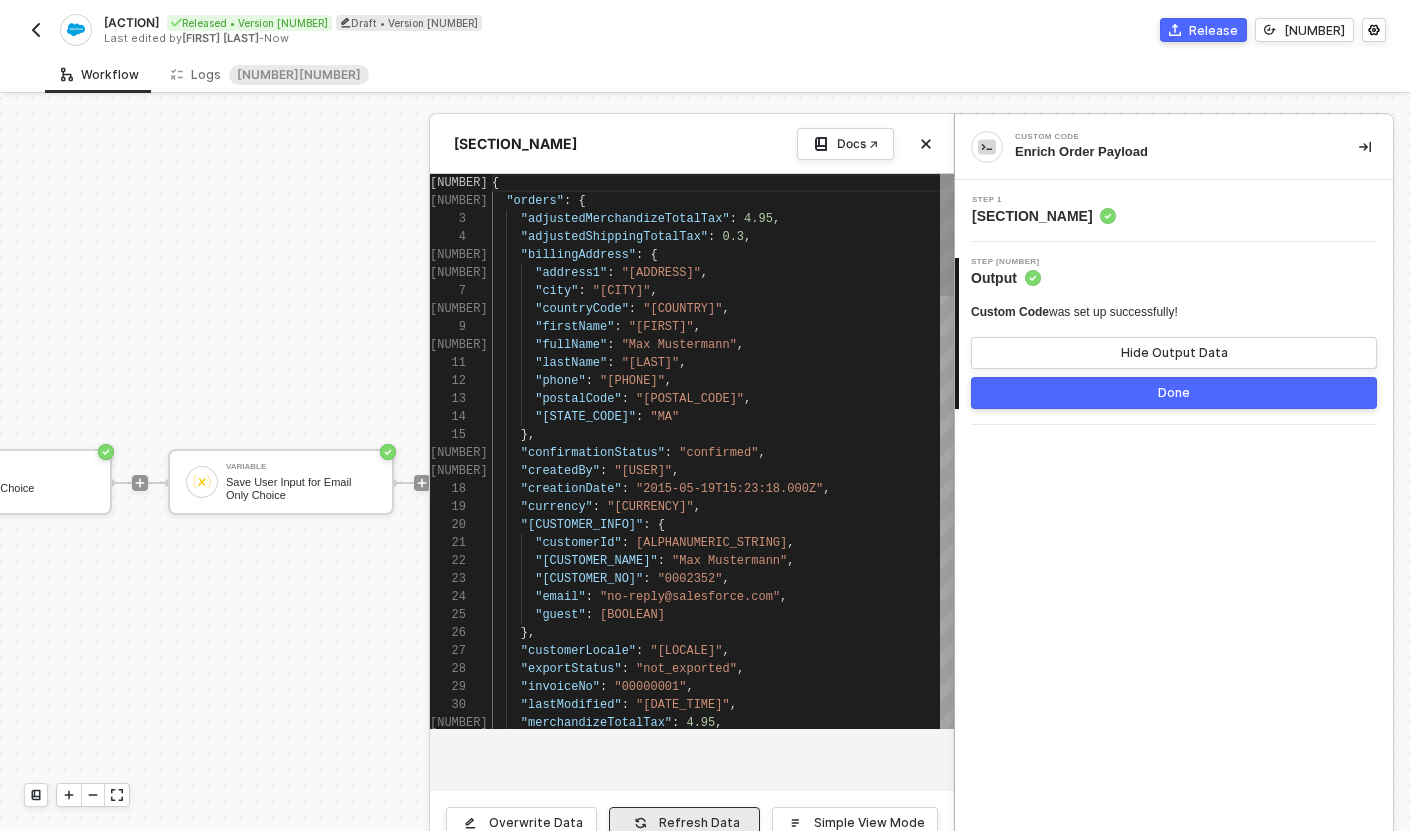 click on "Refresh Data" at bounding box center (536, 823) 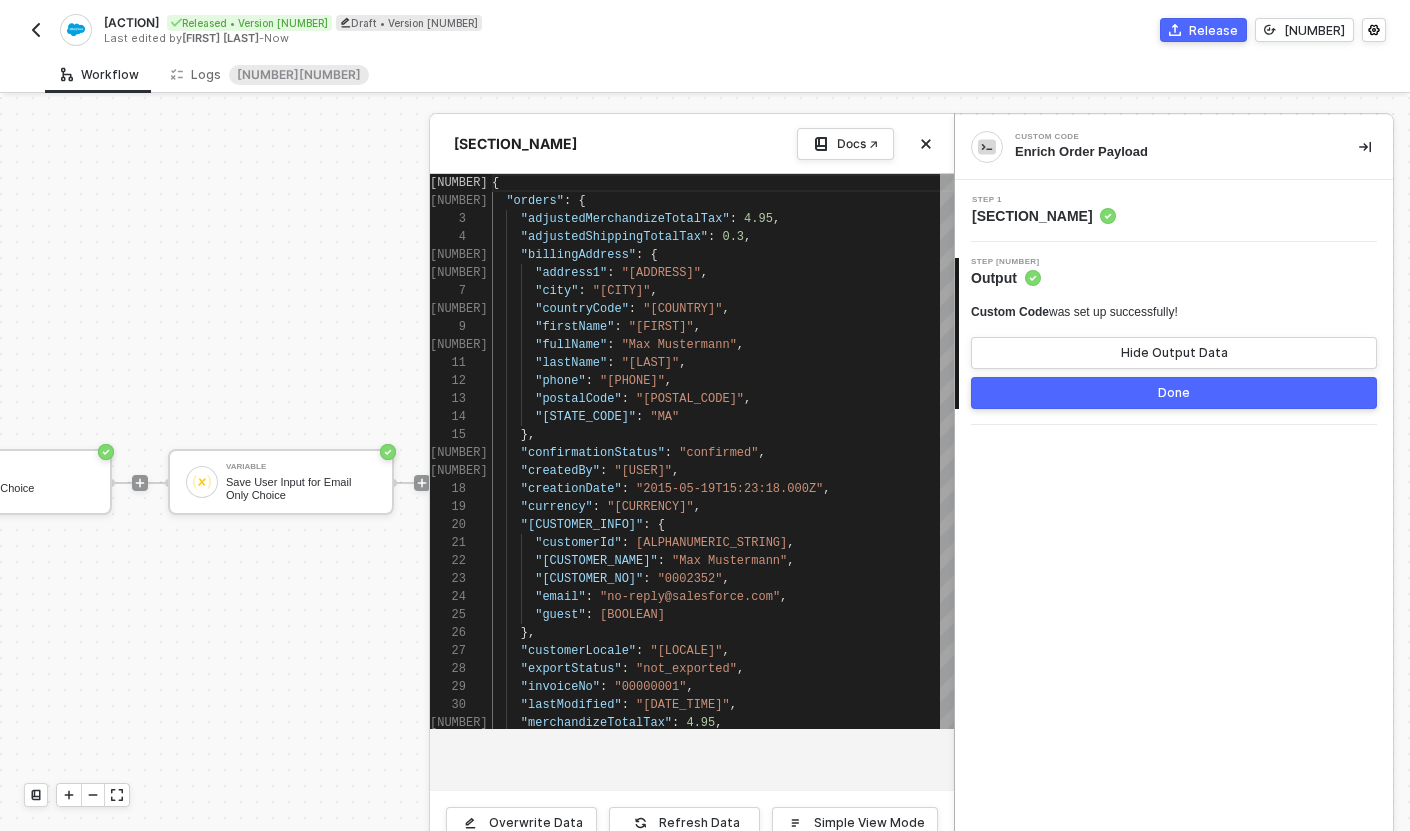 click on "Done" at bounding box center [1174, 393] 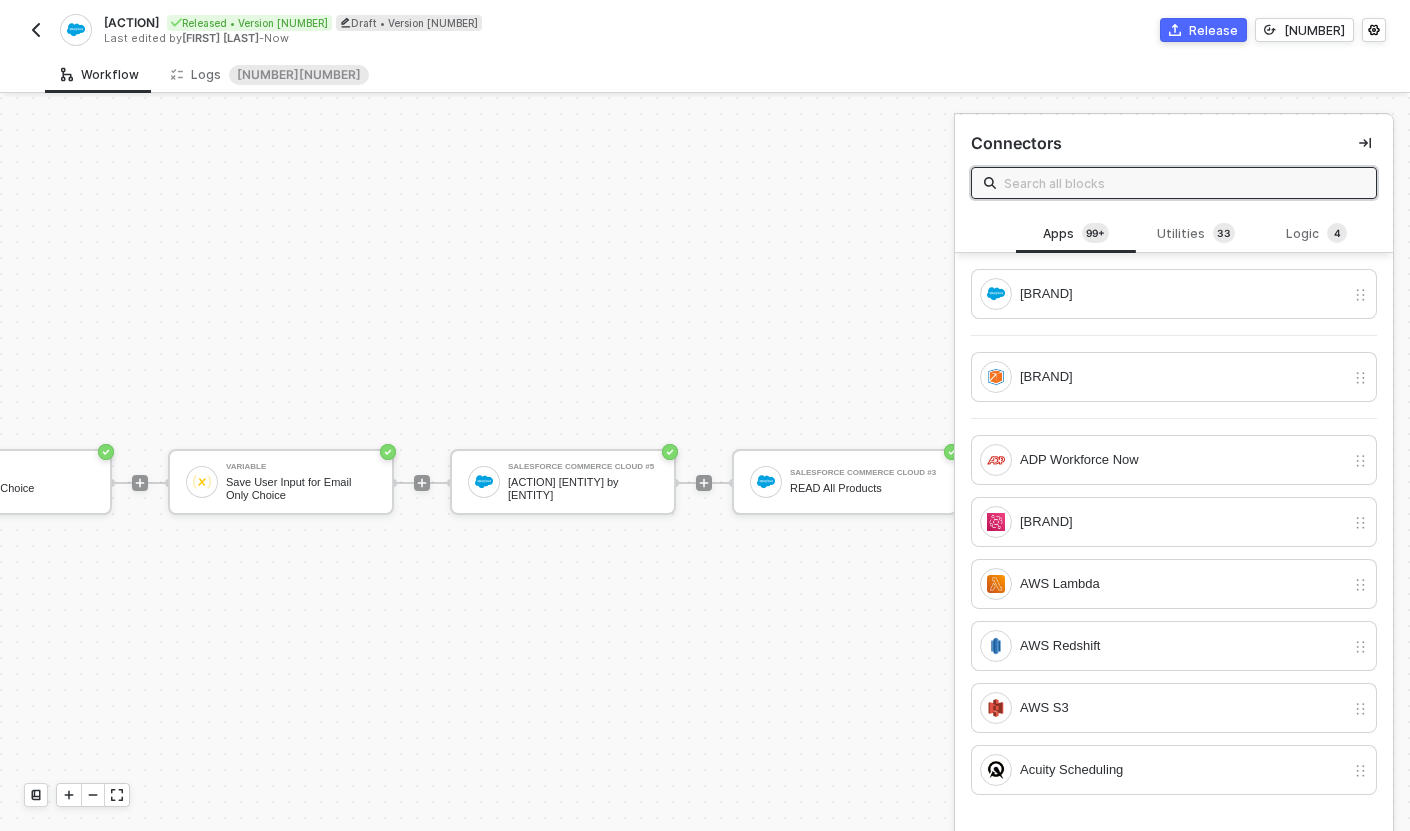 click on "Release" at bounding box center [1213, 30] 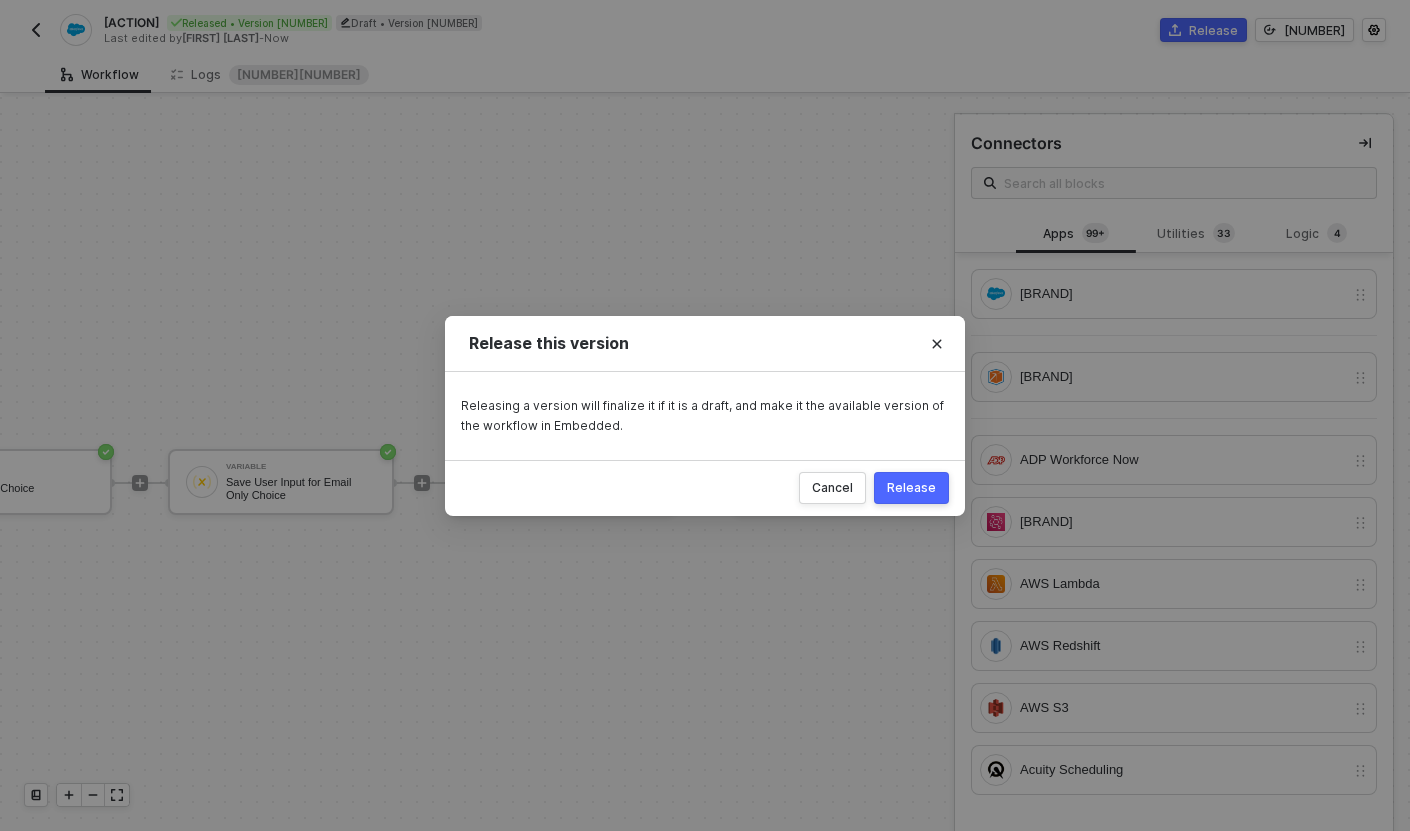 click on "Release" at bounding box center [911, 488] 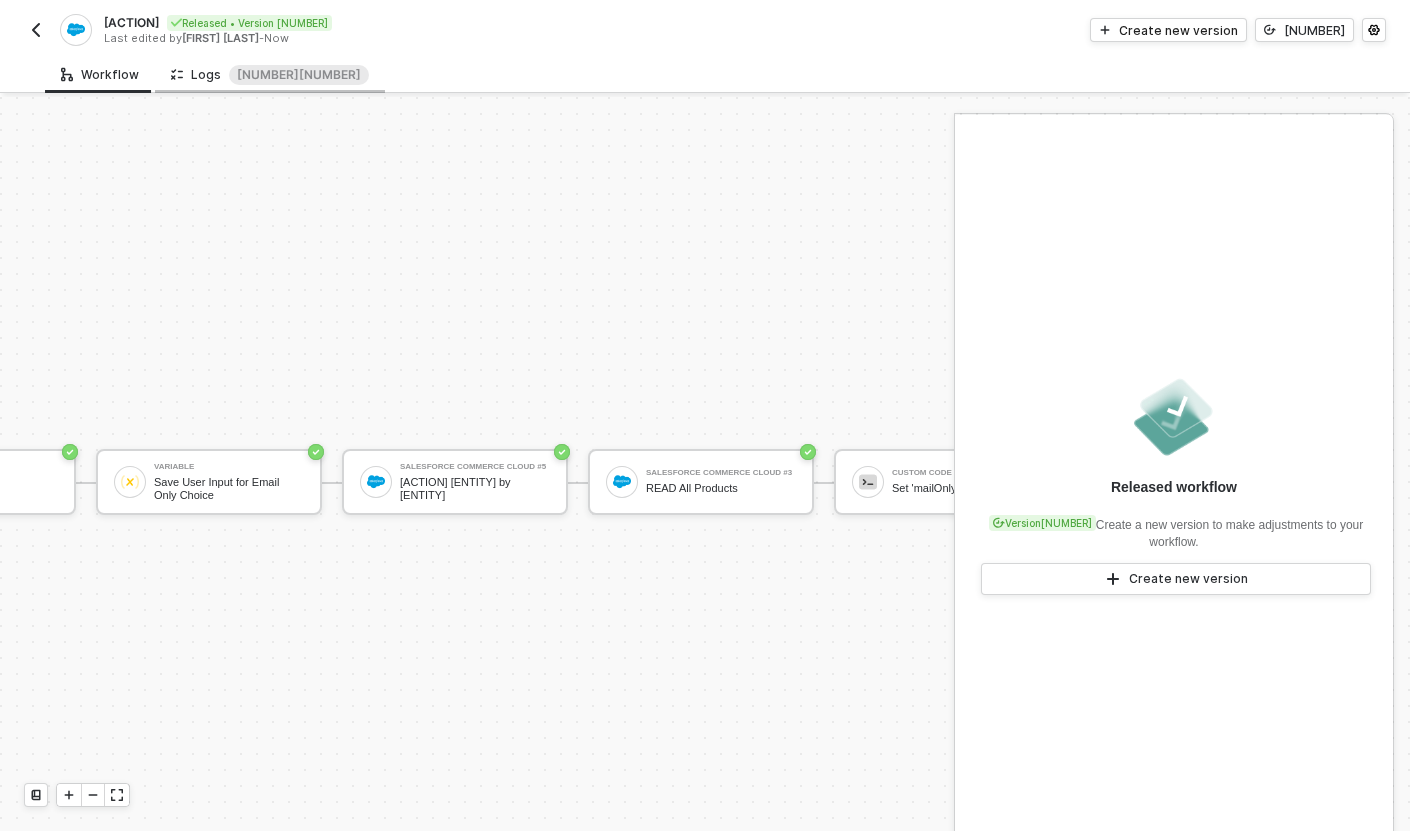 click on "Logs 1 2" at bounding box center (270, 74) 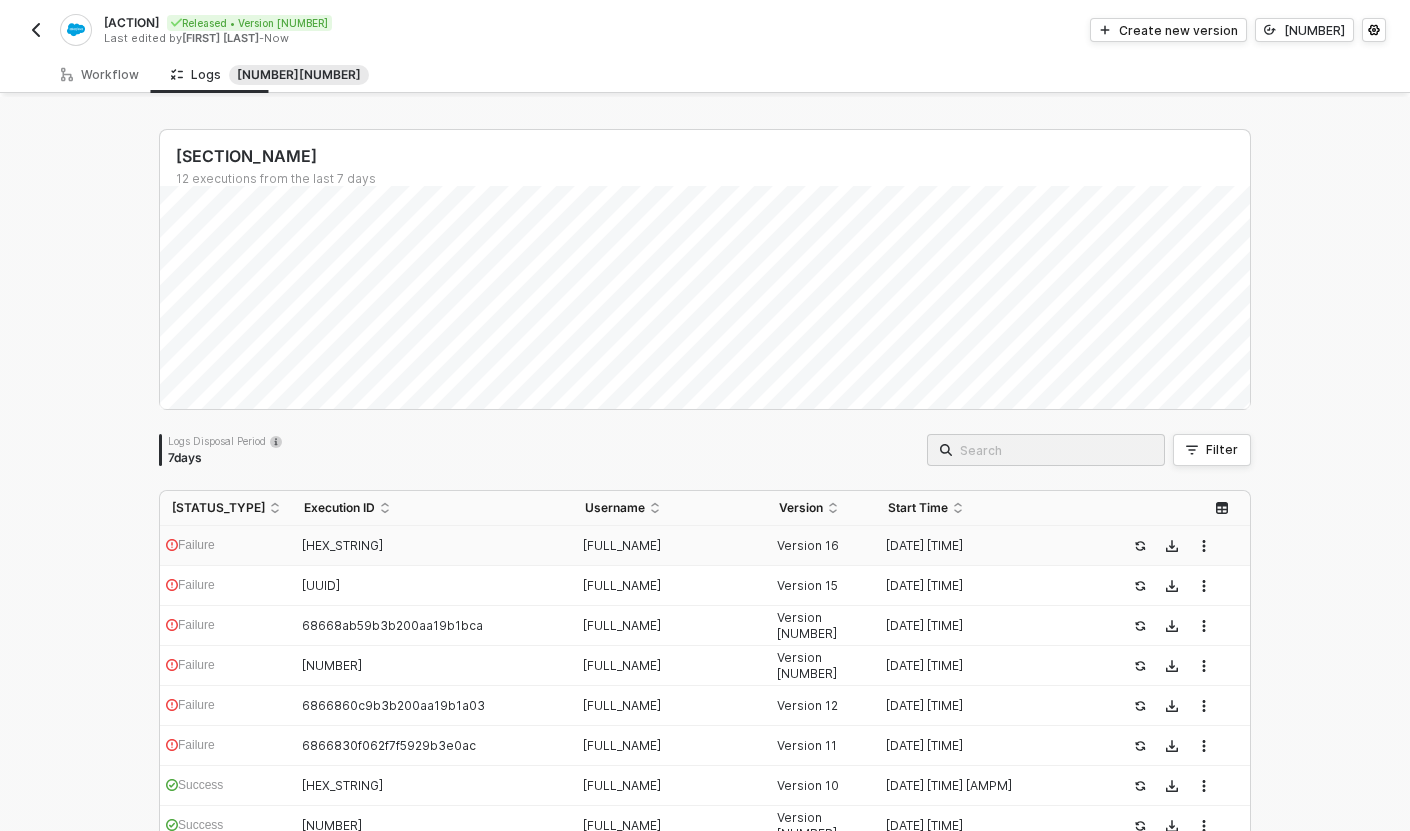 click on "Failure" at bounding box center (226, 546) 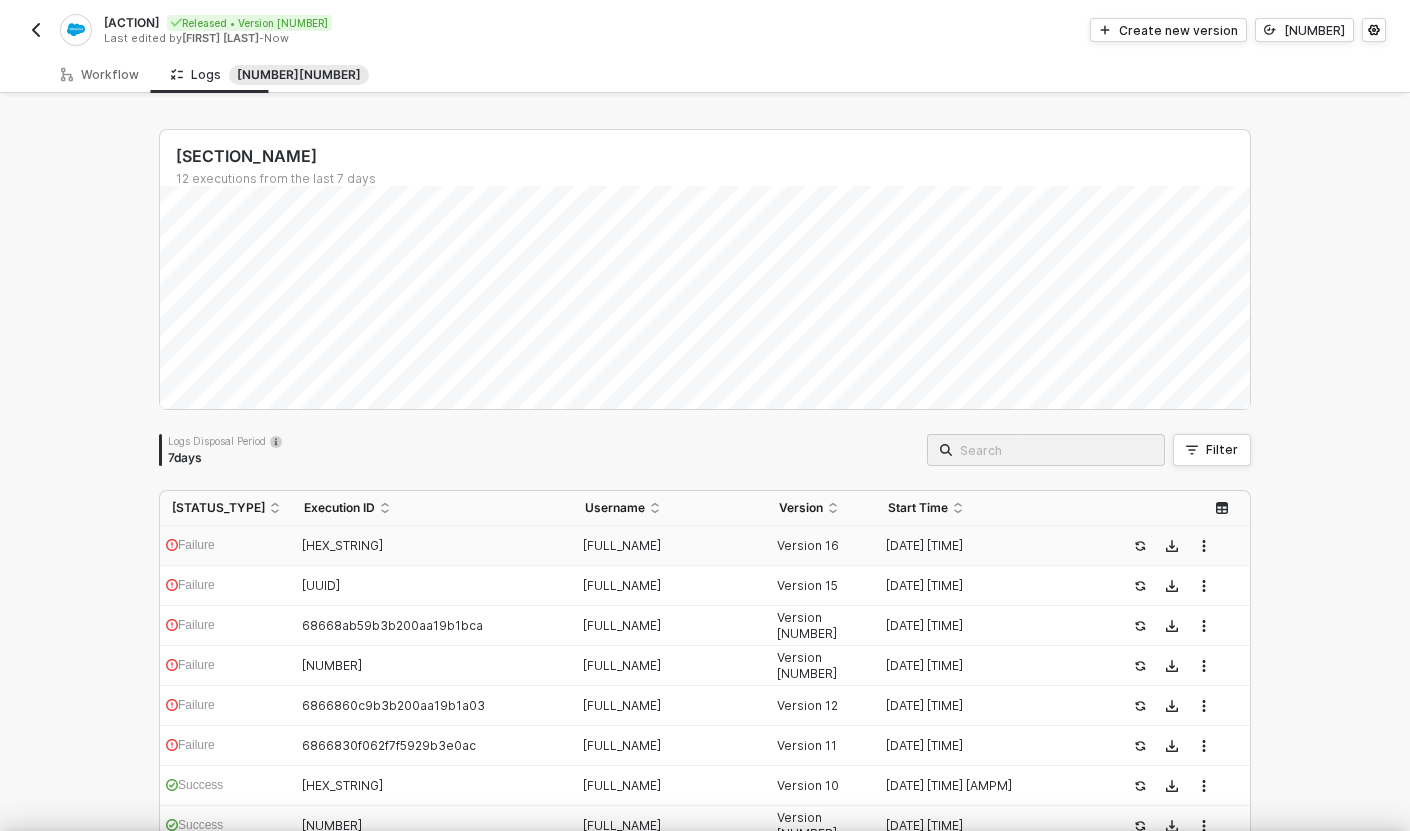 scroll, scrollTop: 126, scrollLeft: 0, axis: vertical 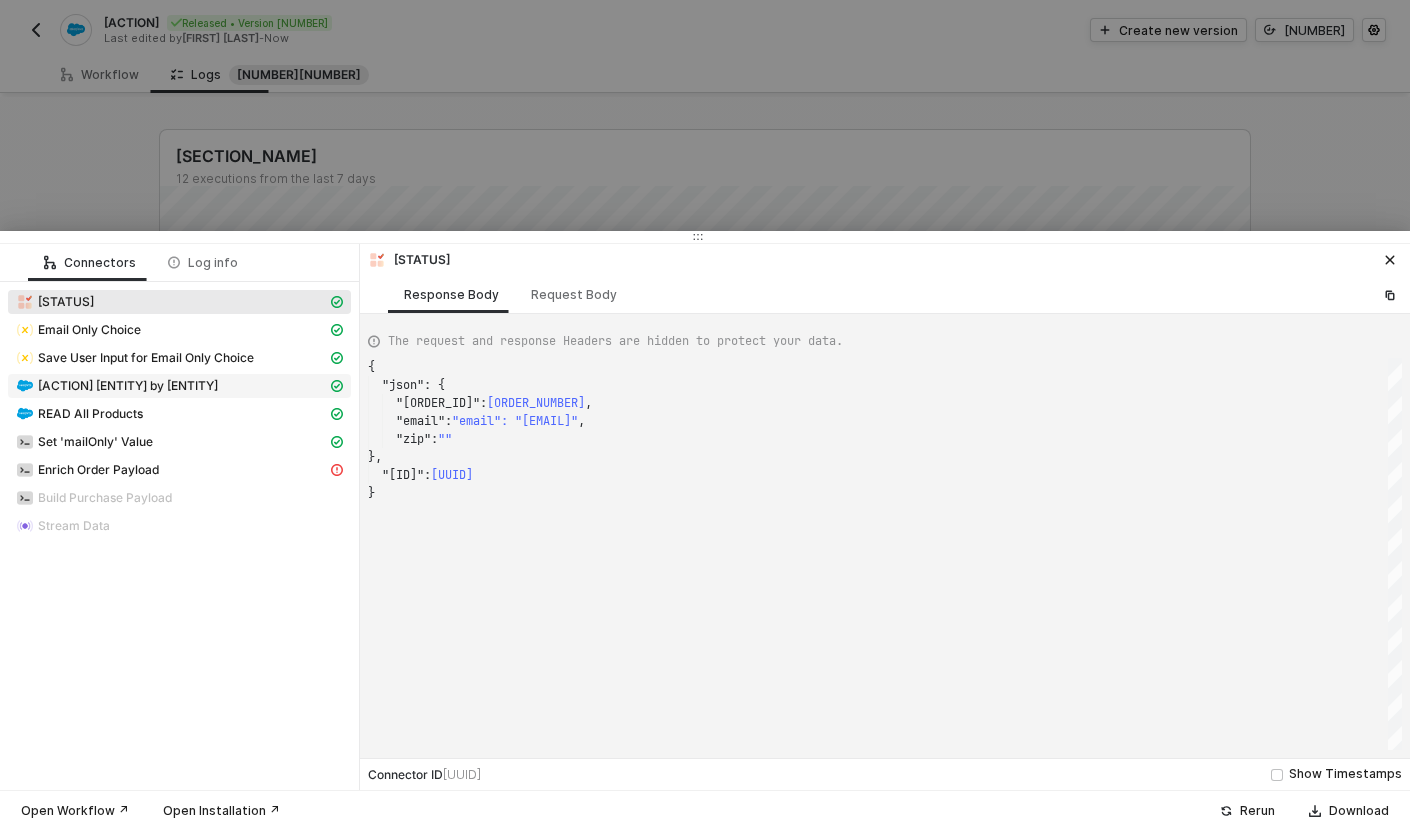 click on "[ACTION] [ENTITY] by [ENTITY]" at bounding box center (66, 302) 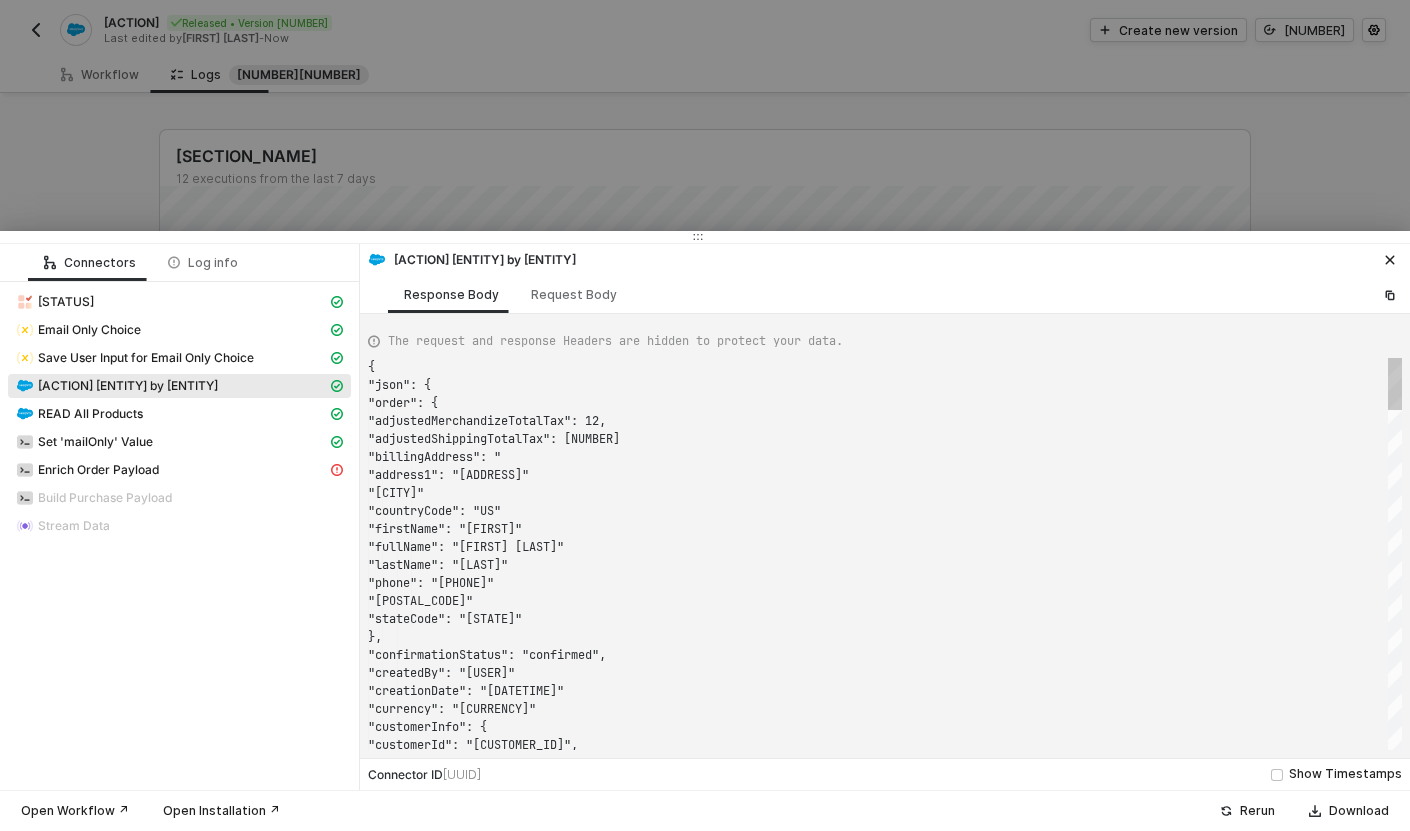 scroll, scrollTop: 180, scrollLeft: 0, axis: vertical 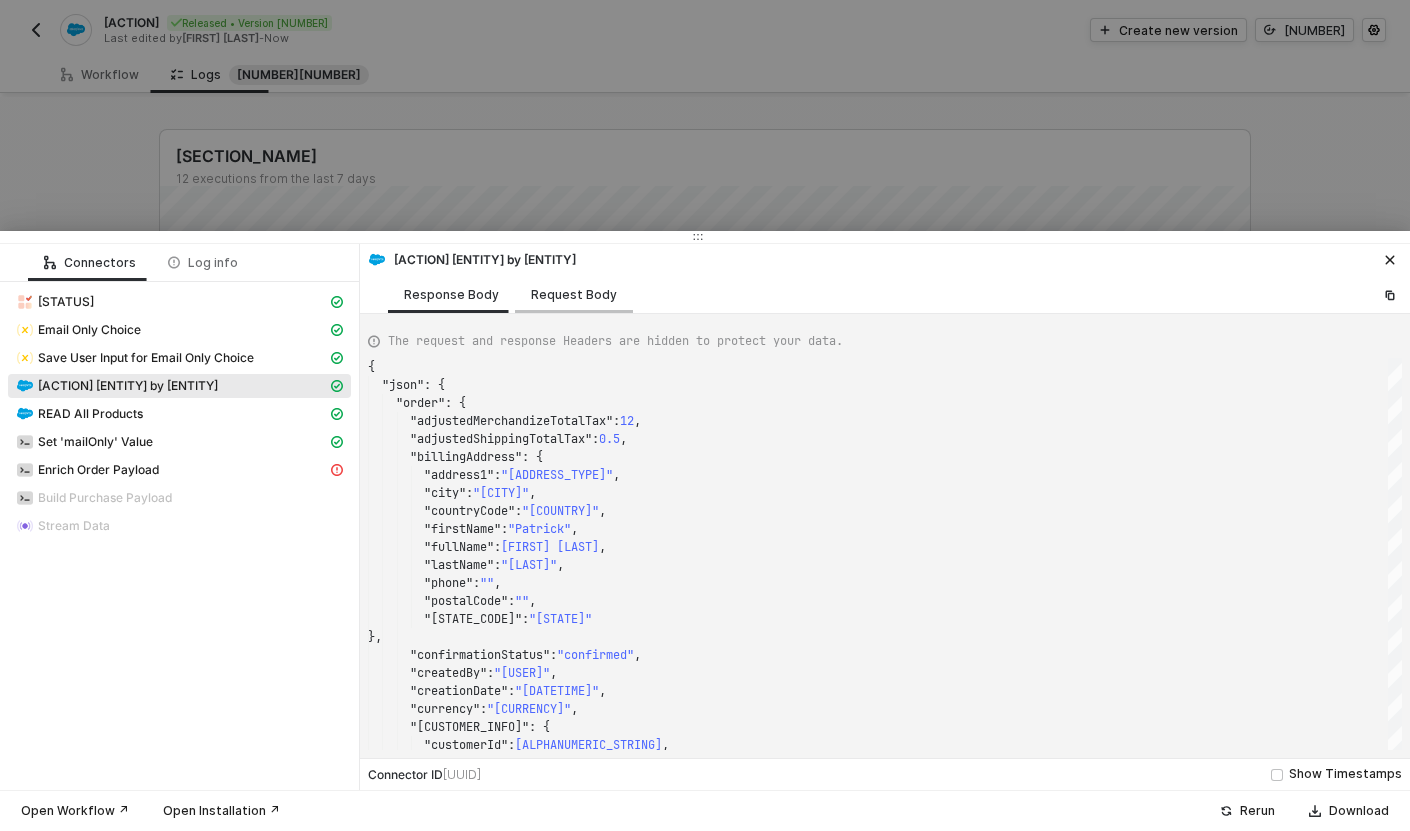 click on "Request Body" at bounding box center [574, 295] 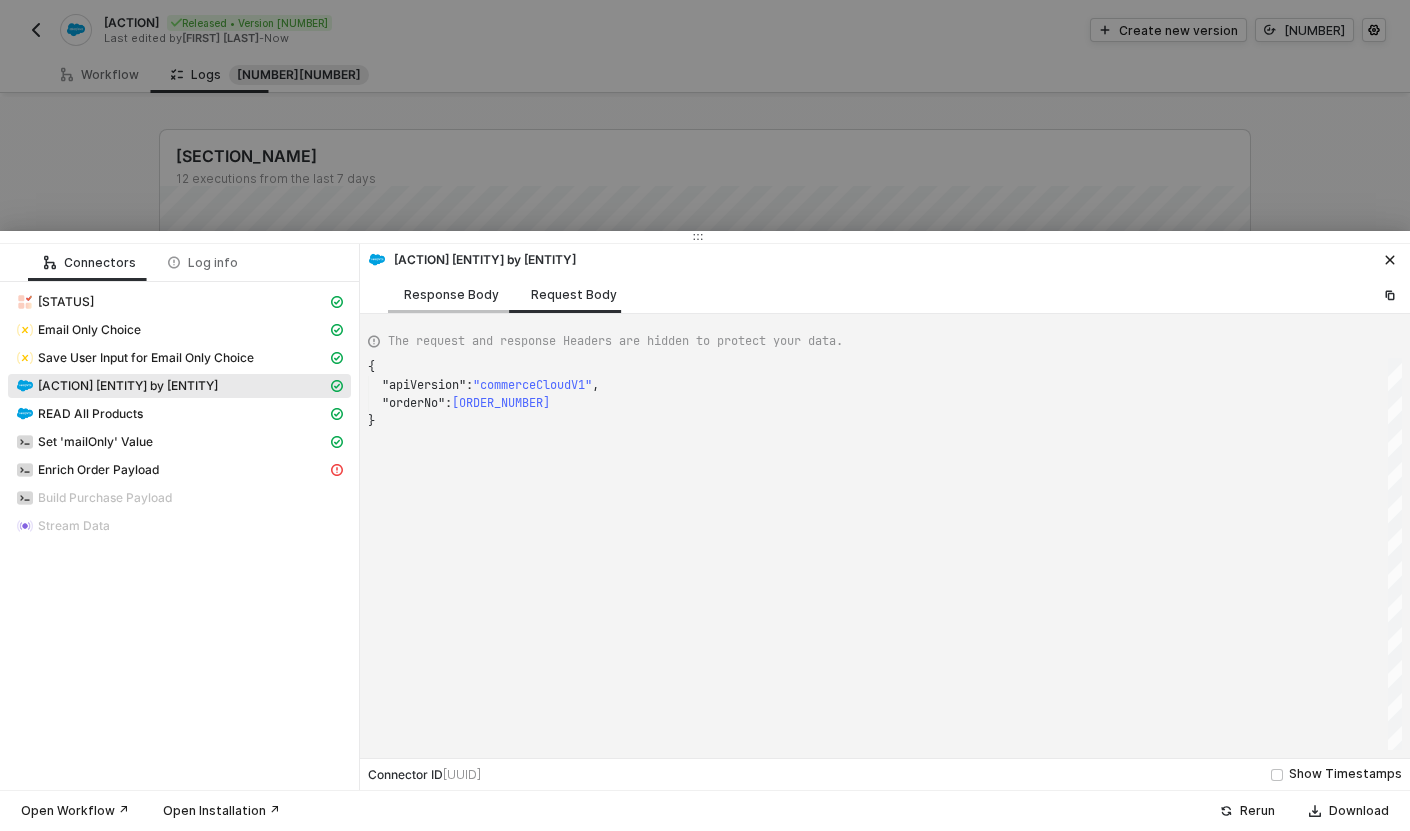 click on "Response Body" at bounding box center (451, 295) 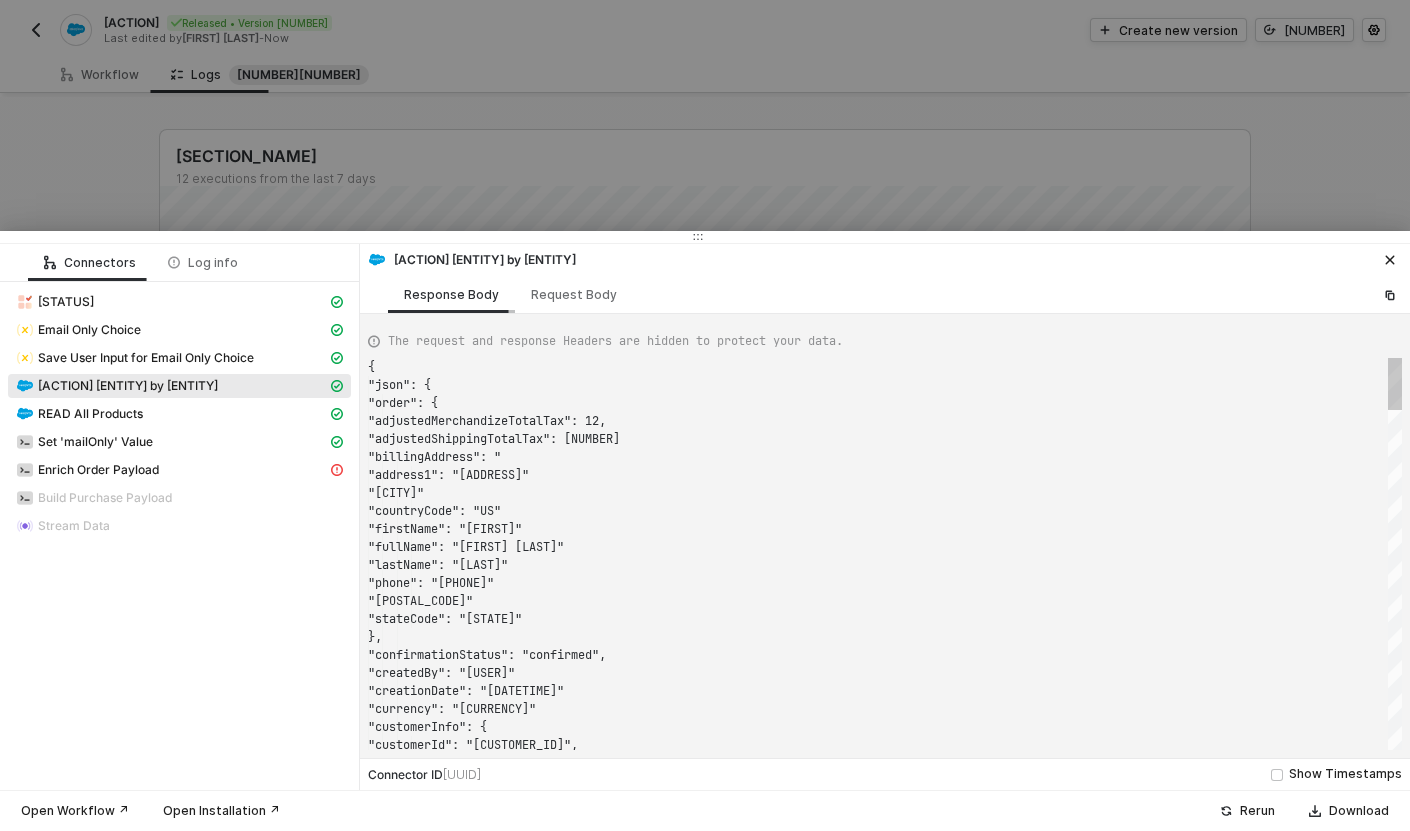 scroll, scrollTop: 180, scrollLeft: 0, axis: vertical 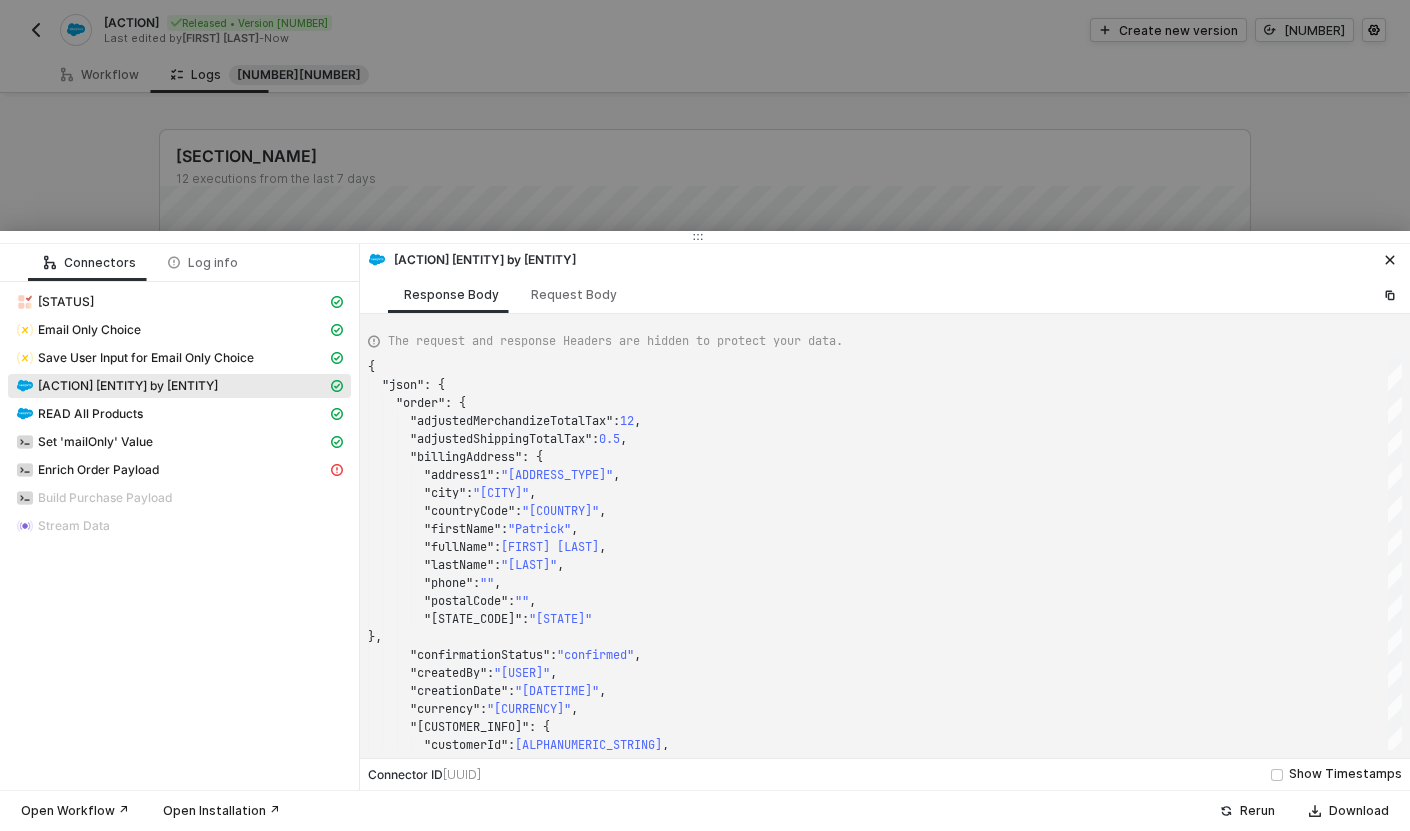 click at bounding box center (705, 415) 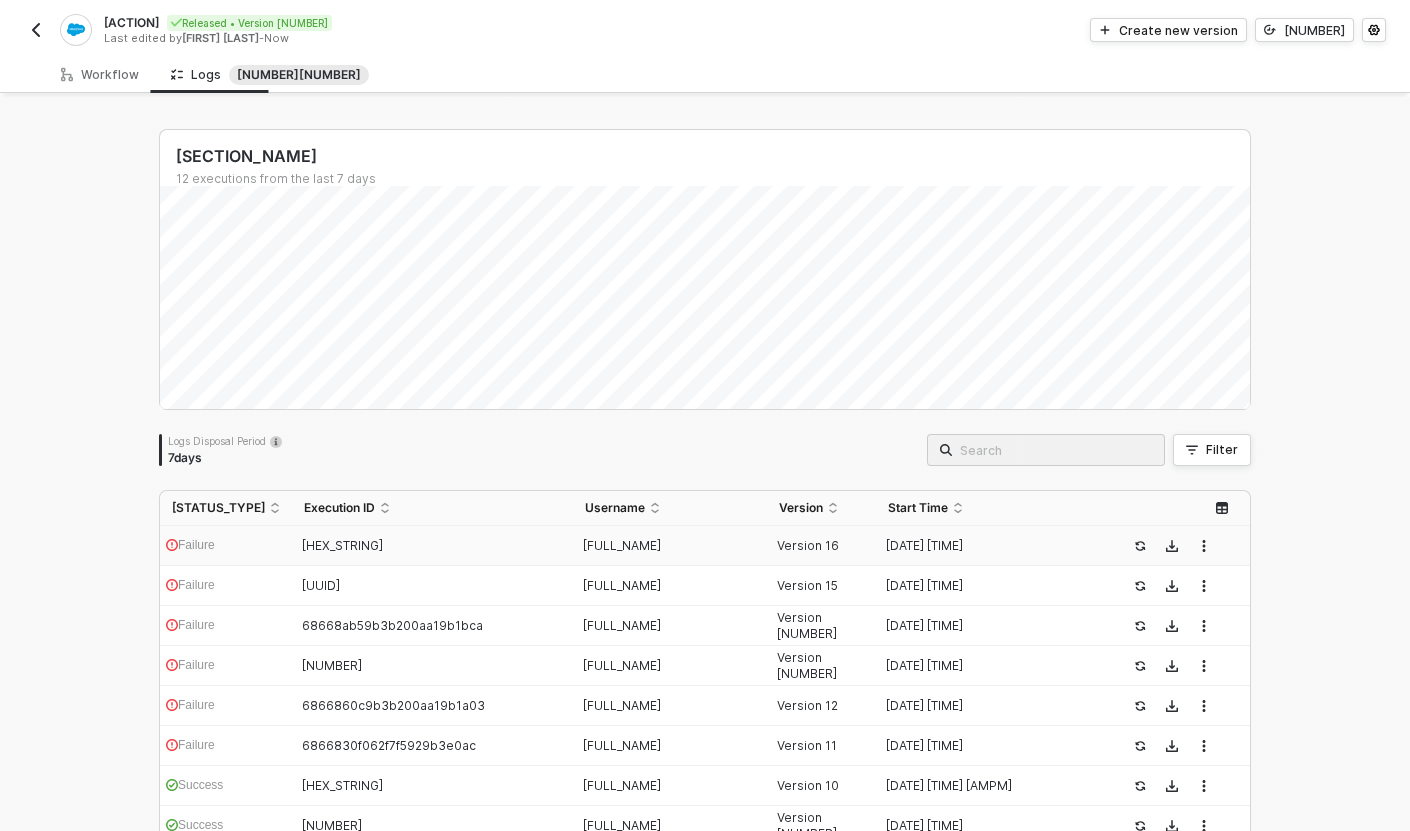 click at bounding box center (36, 30) 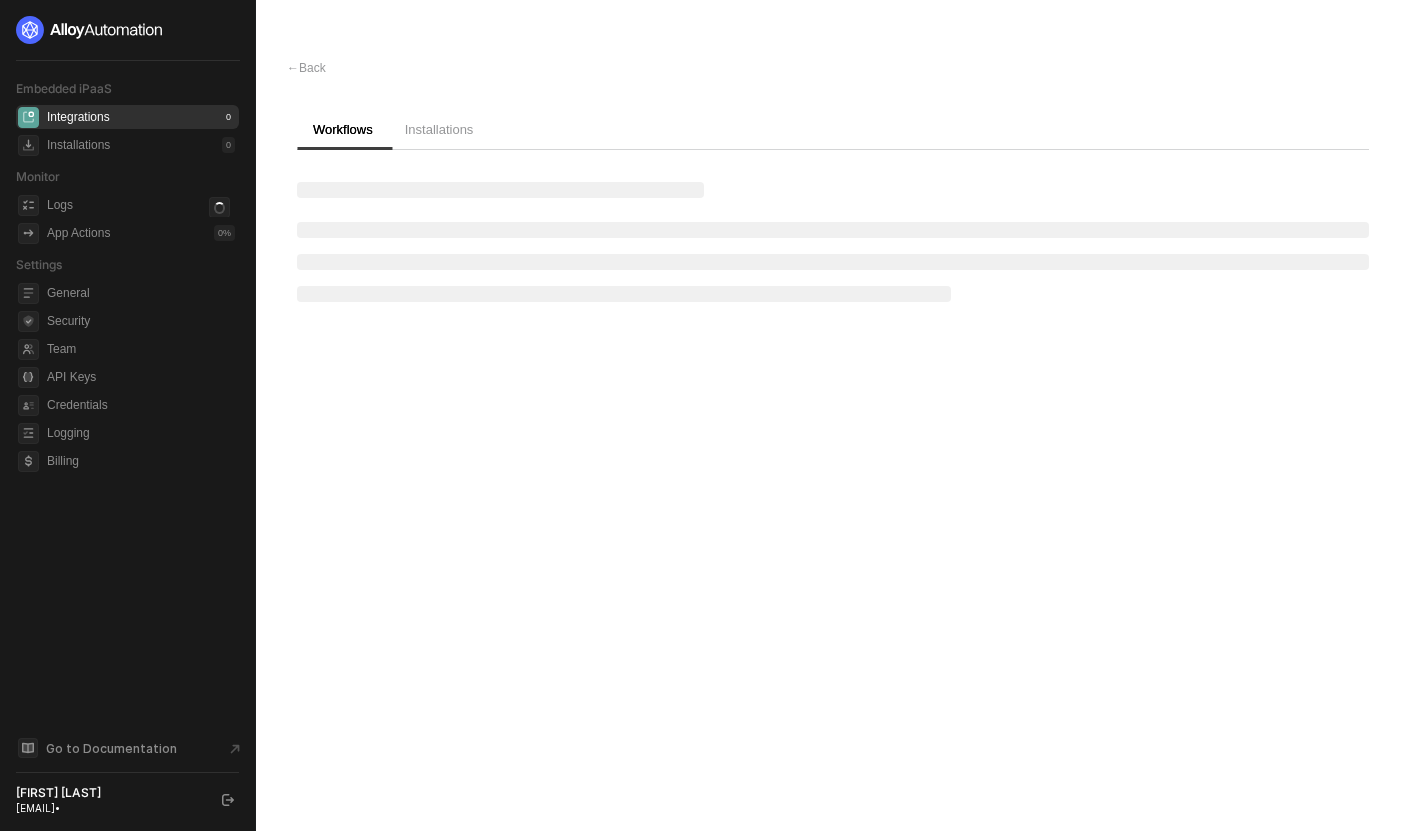 scroll, scrollTop: 0, scrollLeft: 0, axis: both 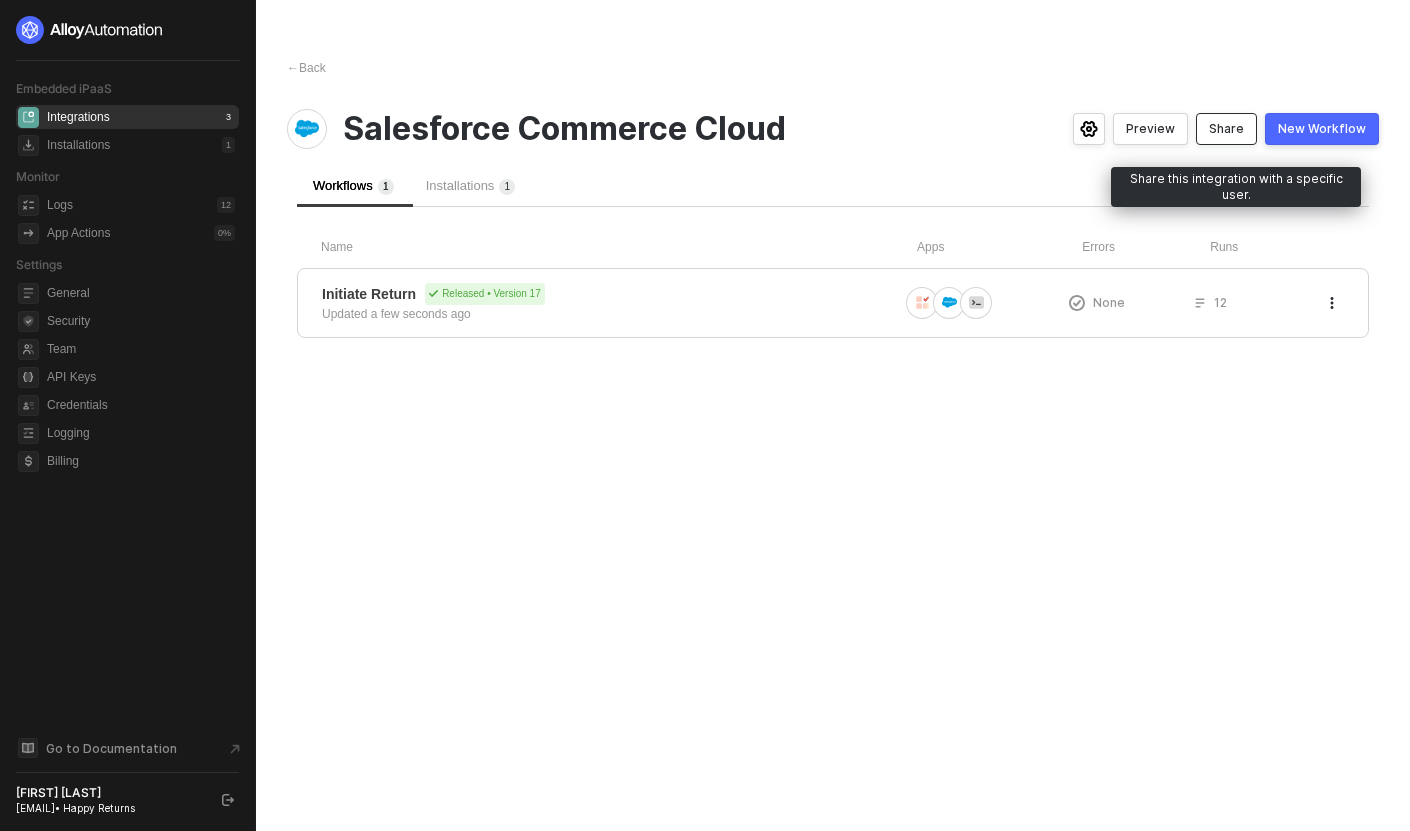 click on "Share" at bounding box center [1226, 129] 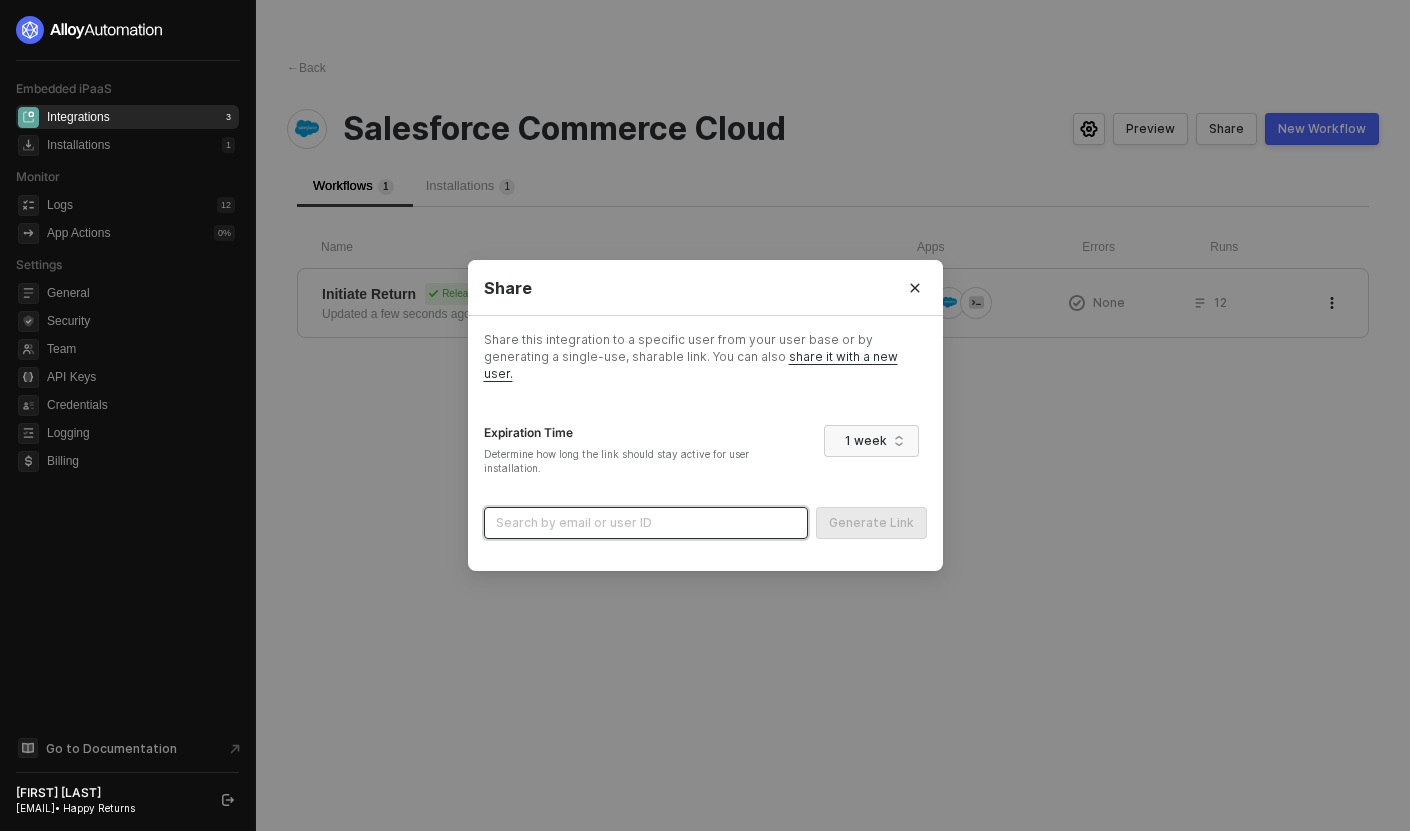click at bounding box center (646, 523) 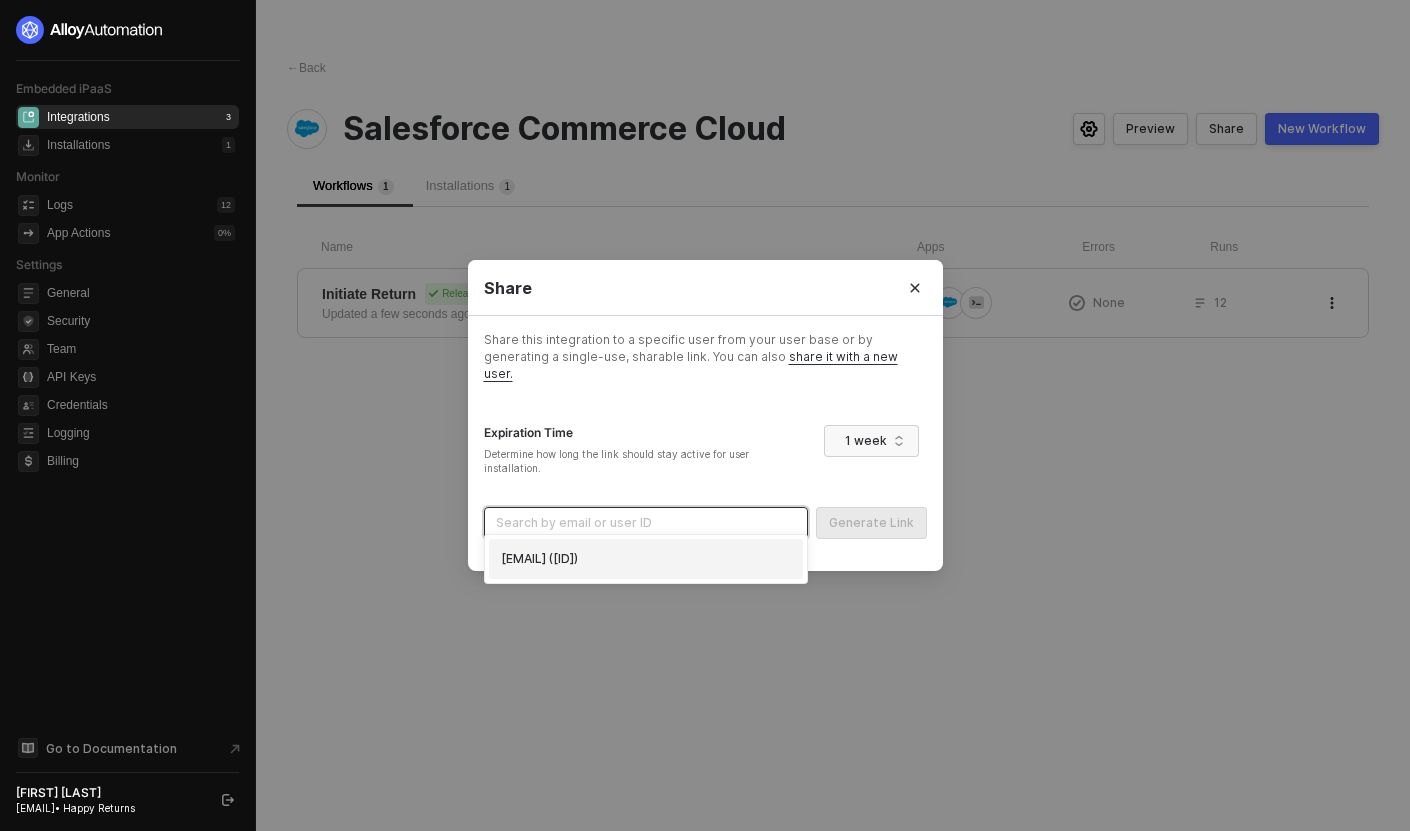 click on "gordan.buckingham@happyreturns.com (6838a858265372c0194bb578)" at bounding box center (646, 559) 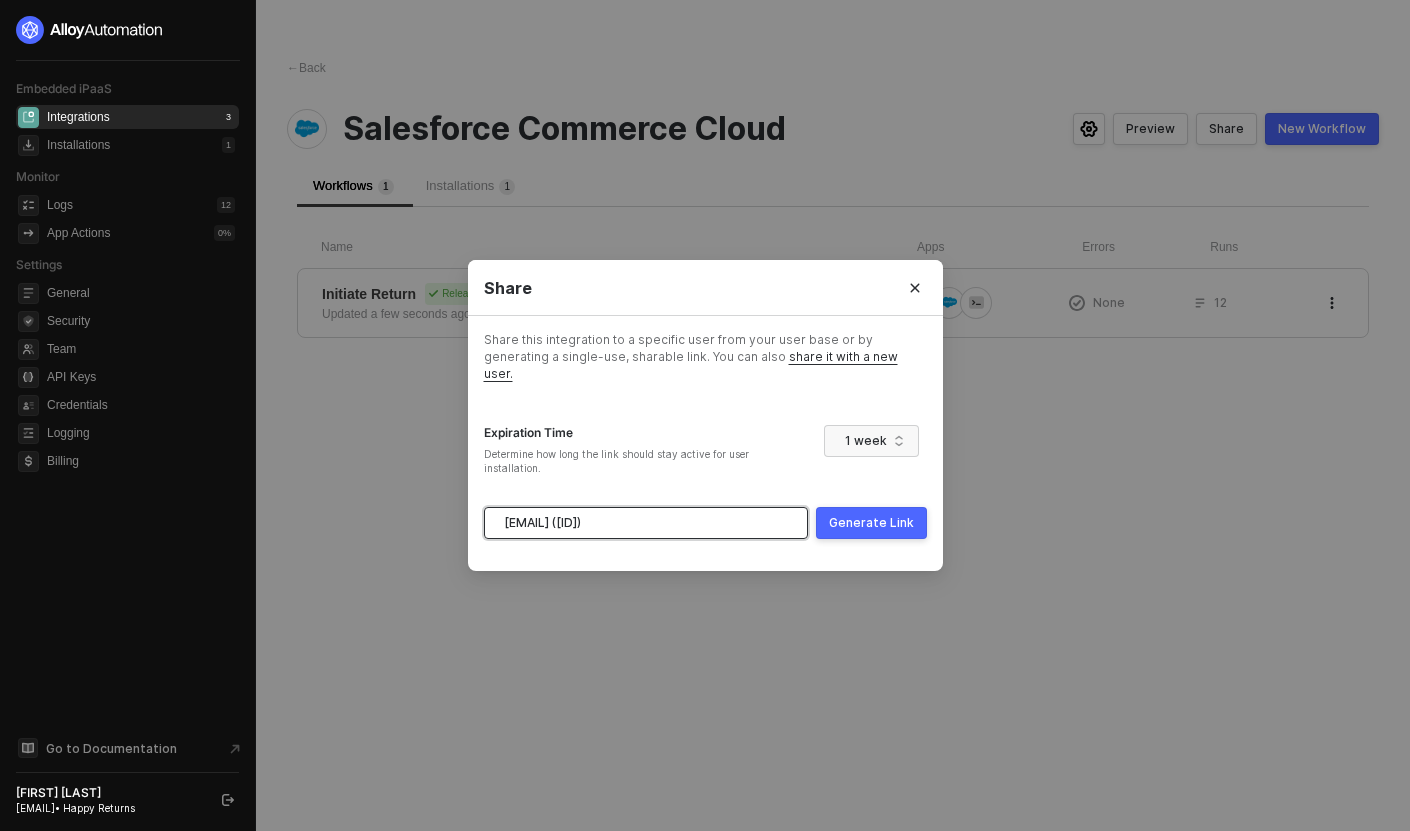 click on "Generate Link" at bounding box center [871, 523] 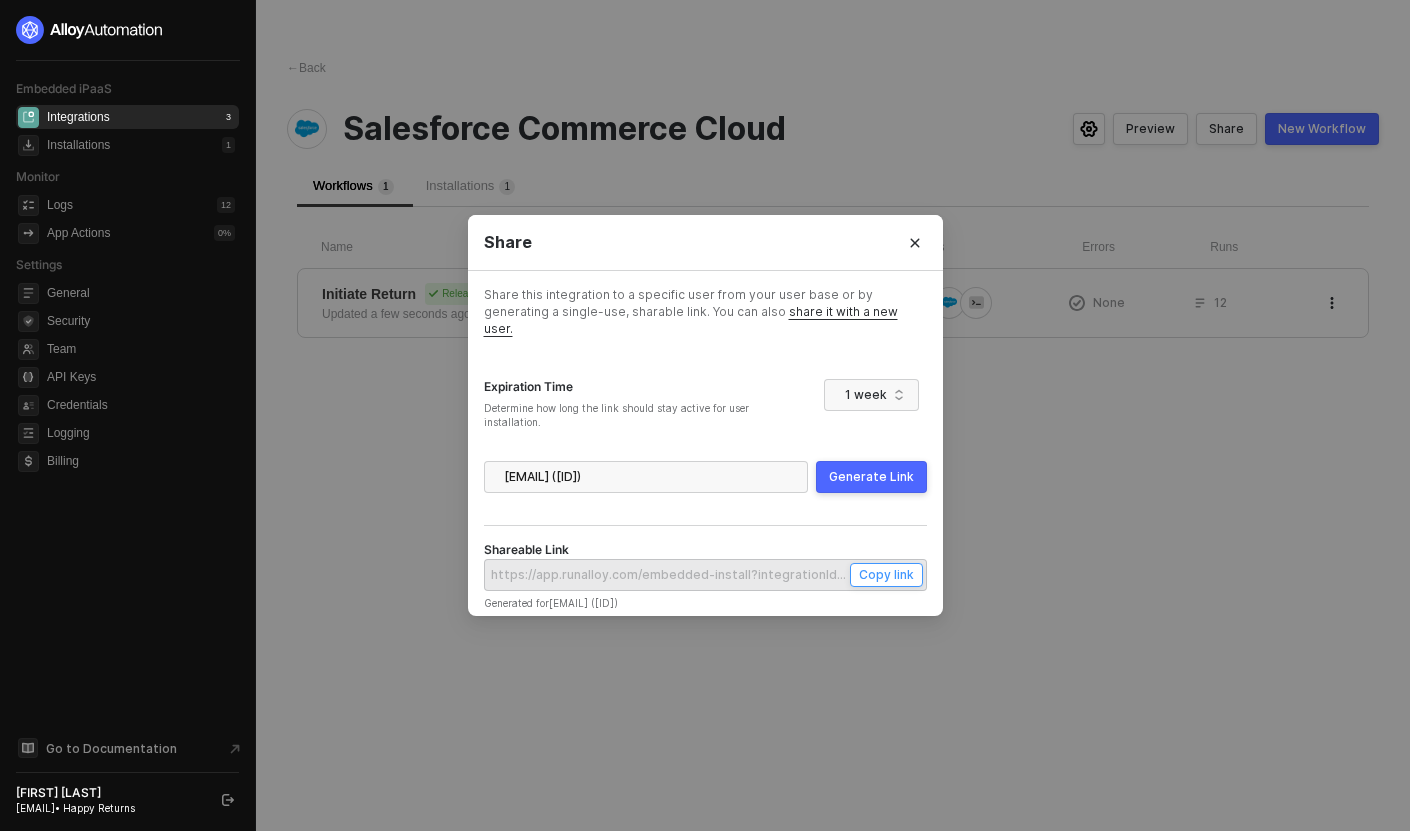 click on "Copy link" at bounding box center [886, 574] 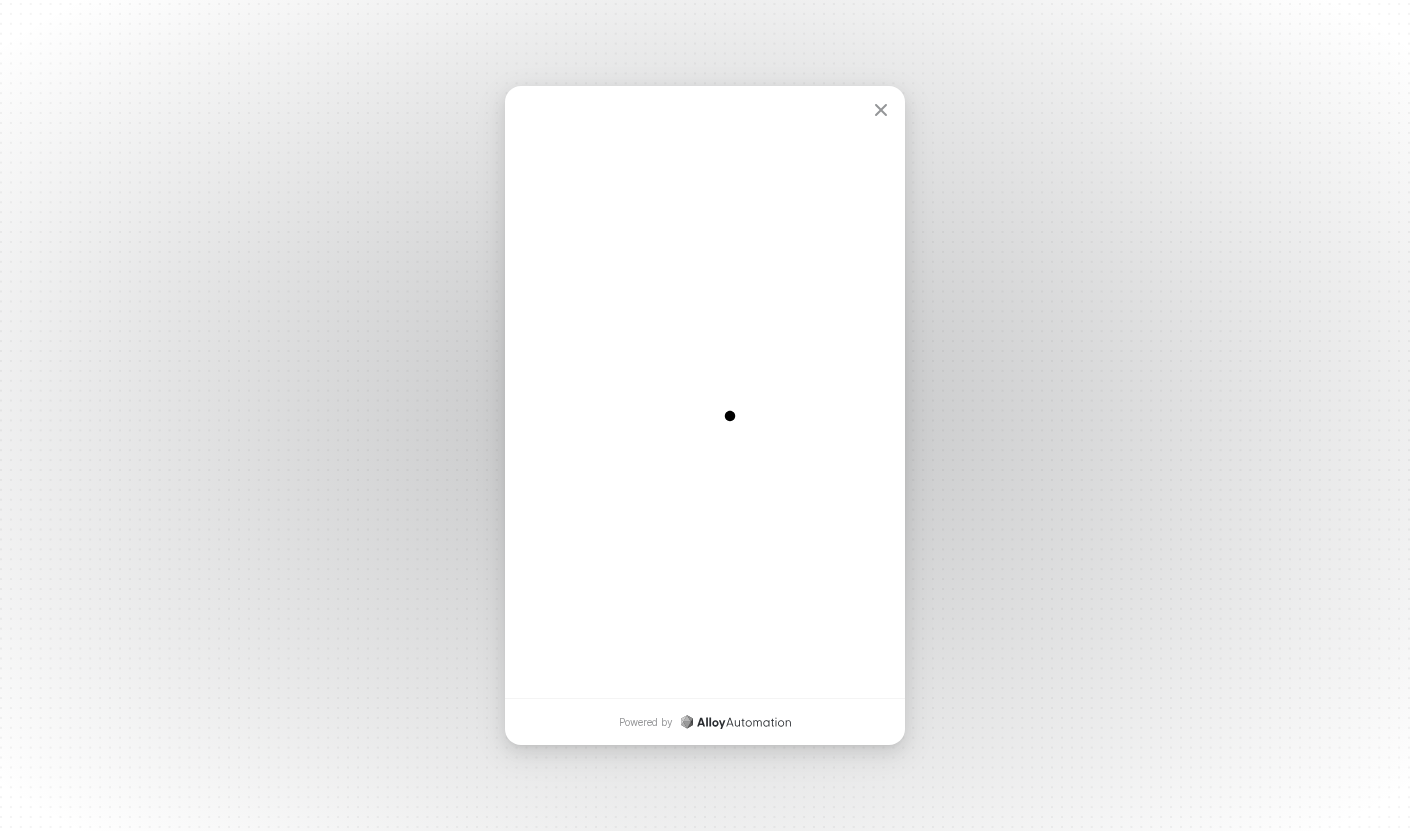scroll, scrollTop: 0, scrollLeft: 0, axis: both 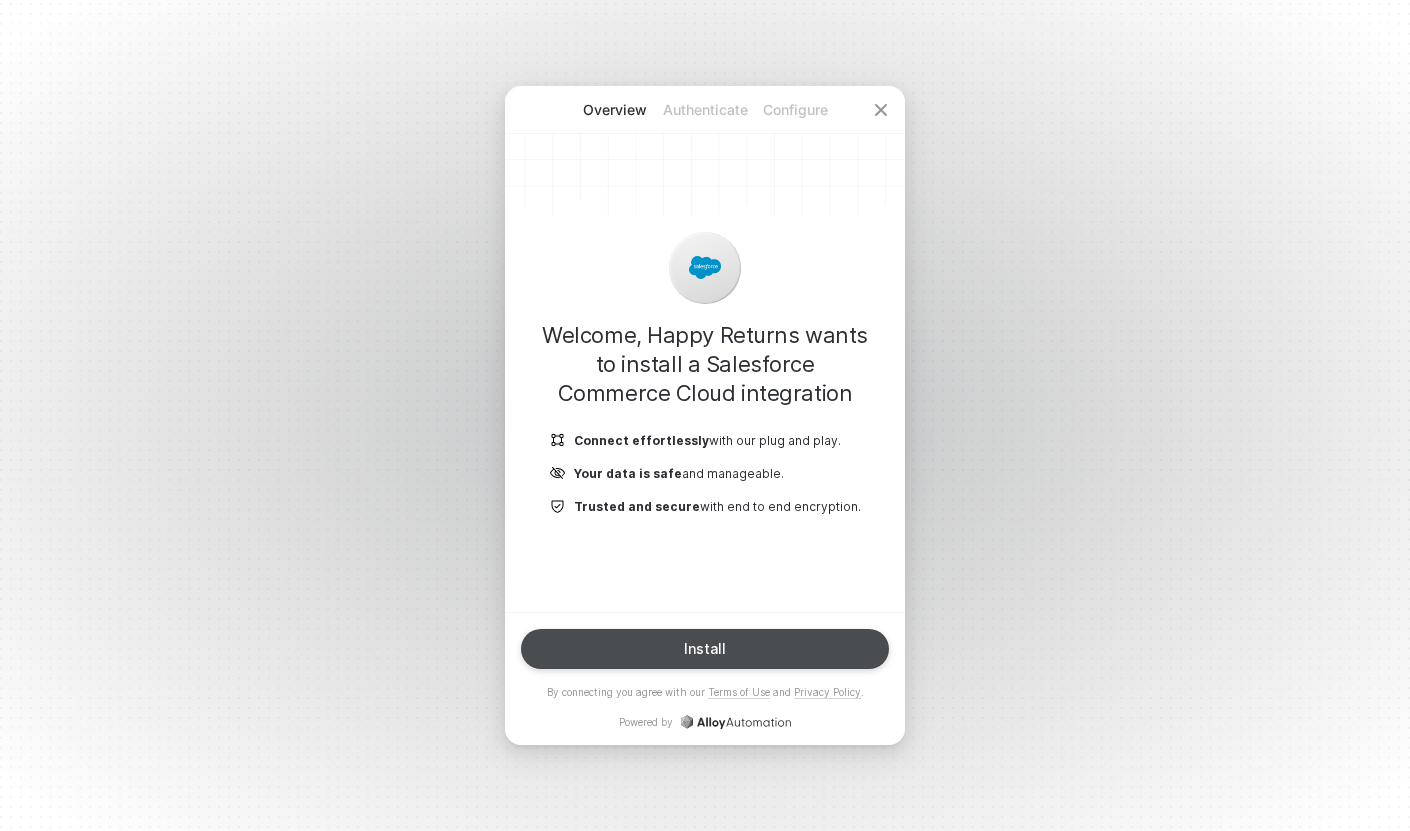 click on "Install" at bounding box center [705, 649] 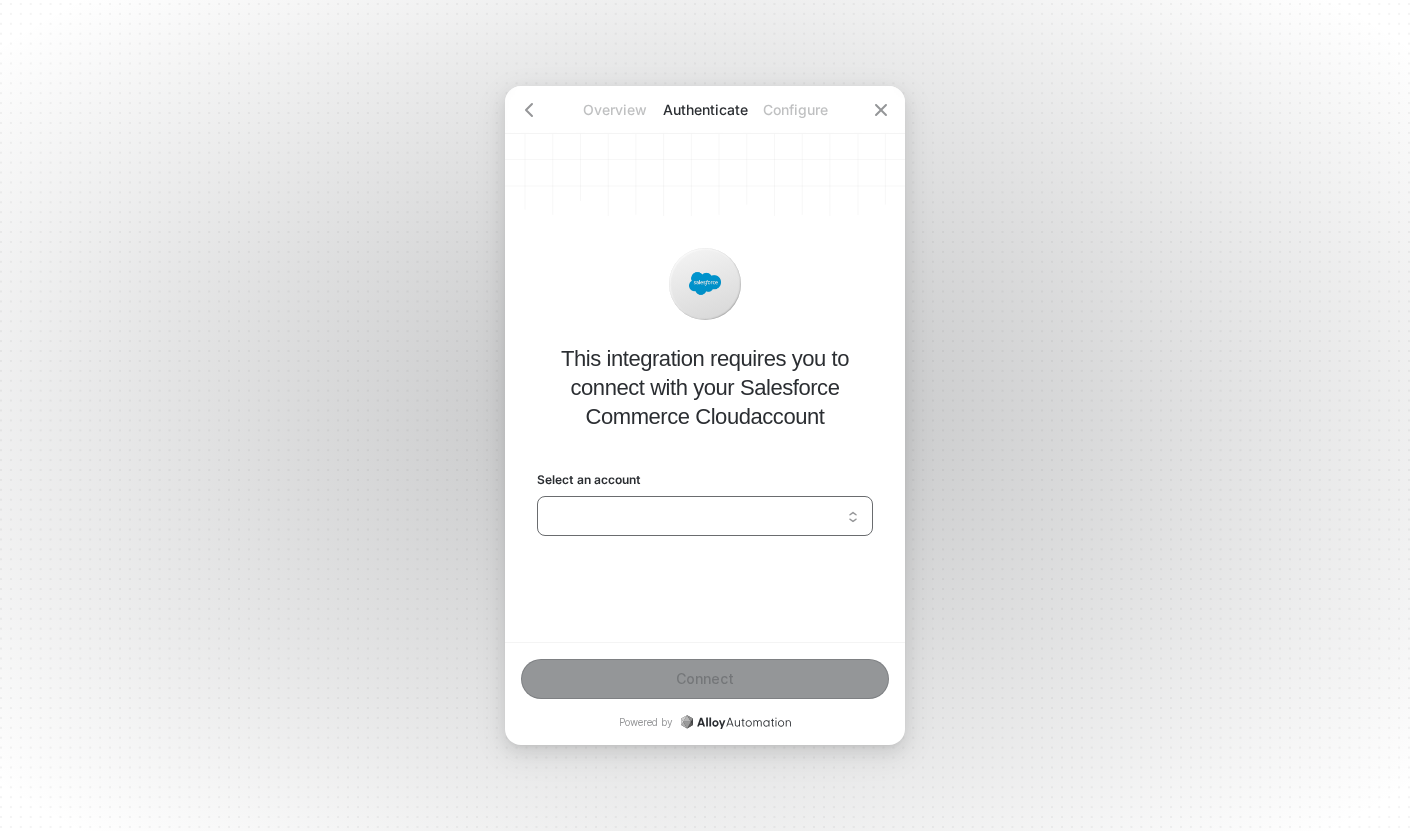 click on "Select an account" at bounding box center [705, 516] 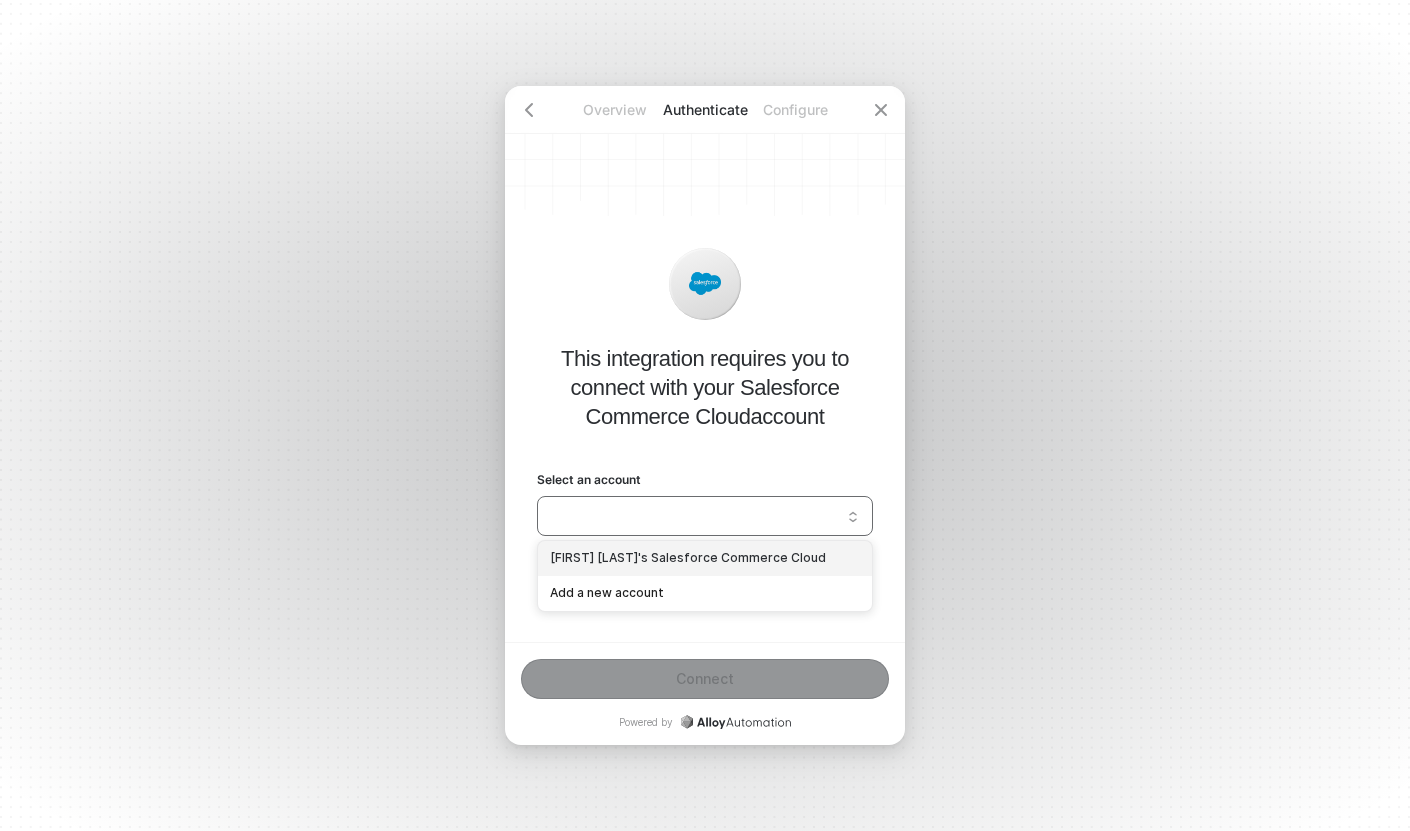 click on "Gordan Buckingham's Salesforce Commerce Cloud" at bounding box center (705, 558) 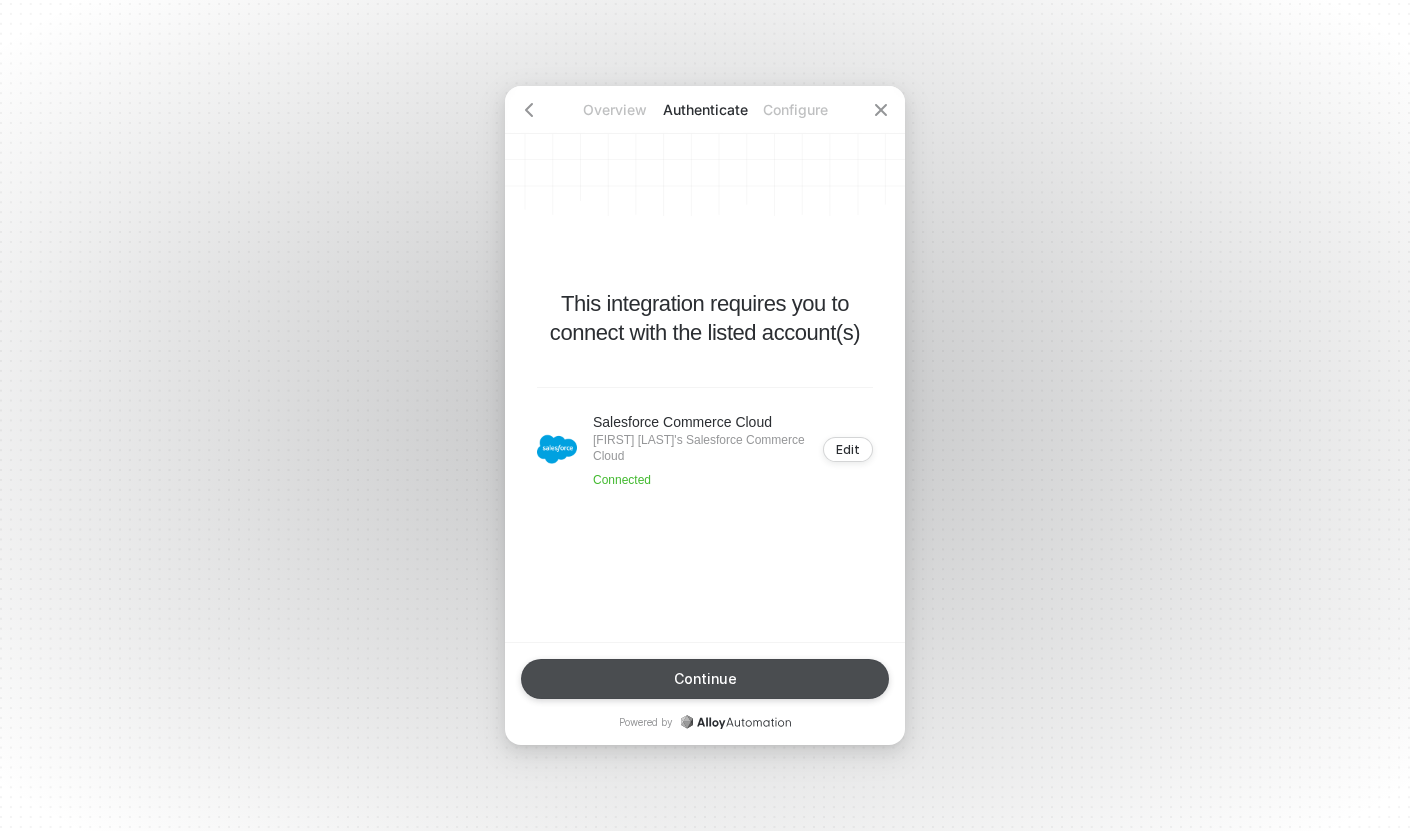 click on "Continue" at bounding box center (705, 679) 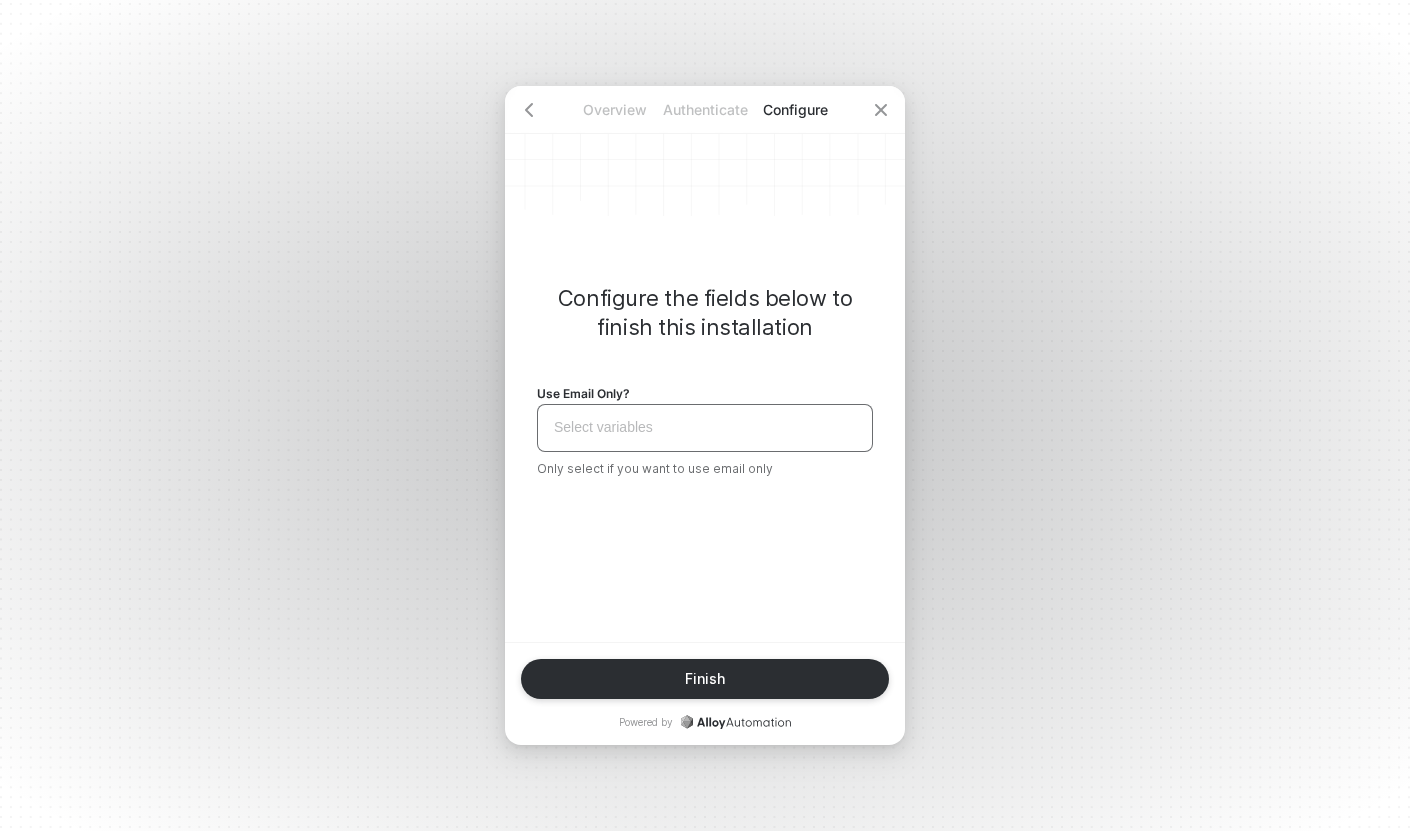click on "Select variables ﻿" at bounding box center [705, 427] 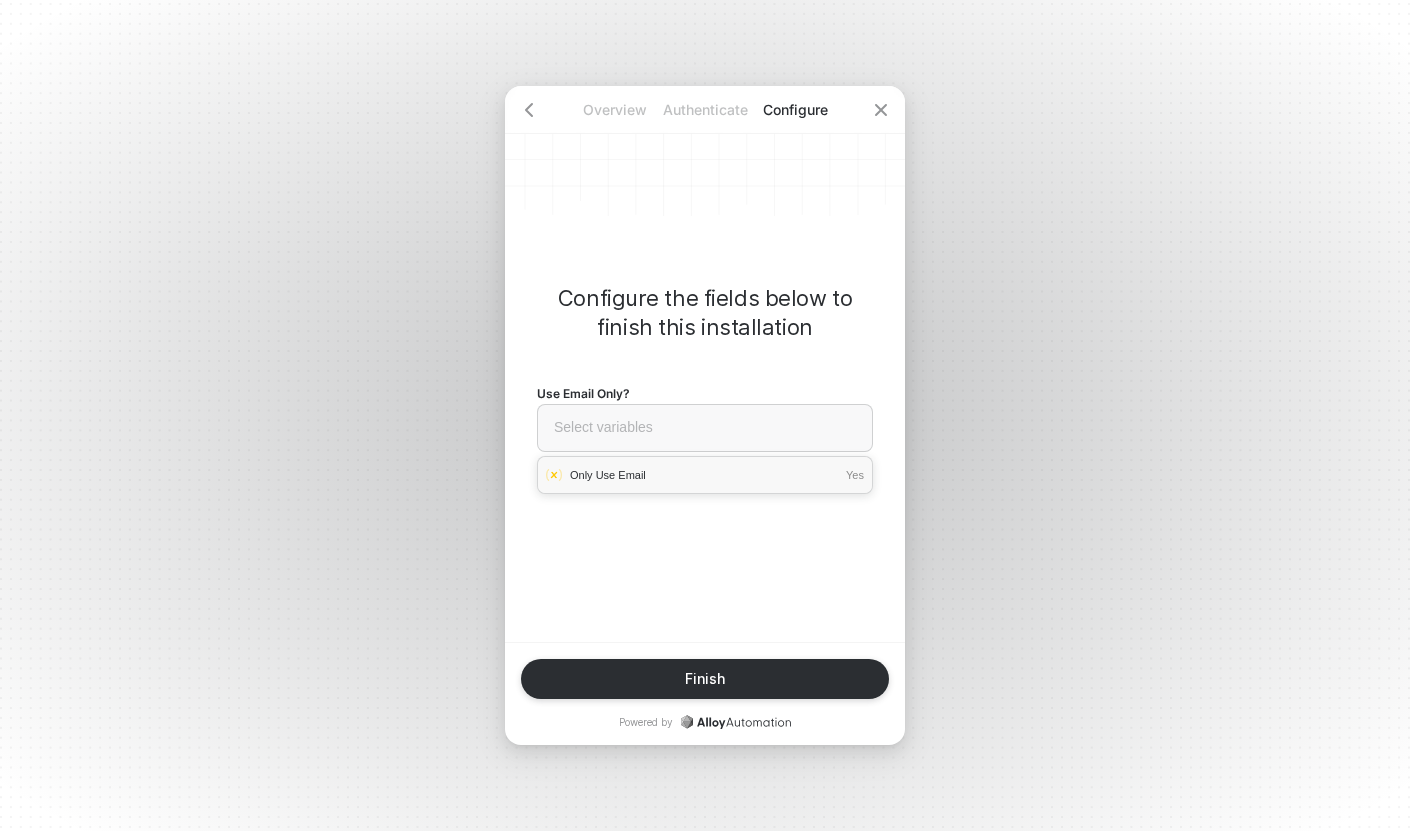 click on "Only Use Email Yes" at bounding box center (705, 475) 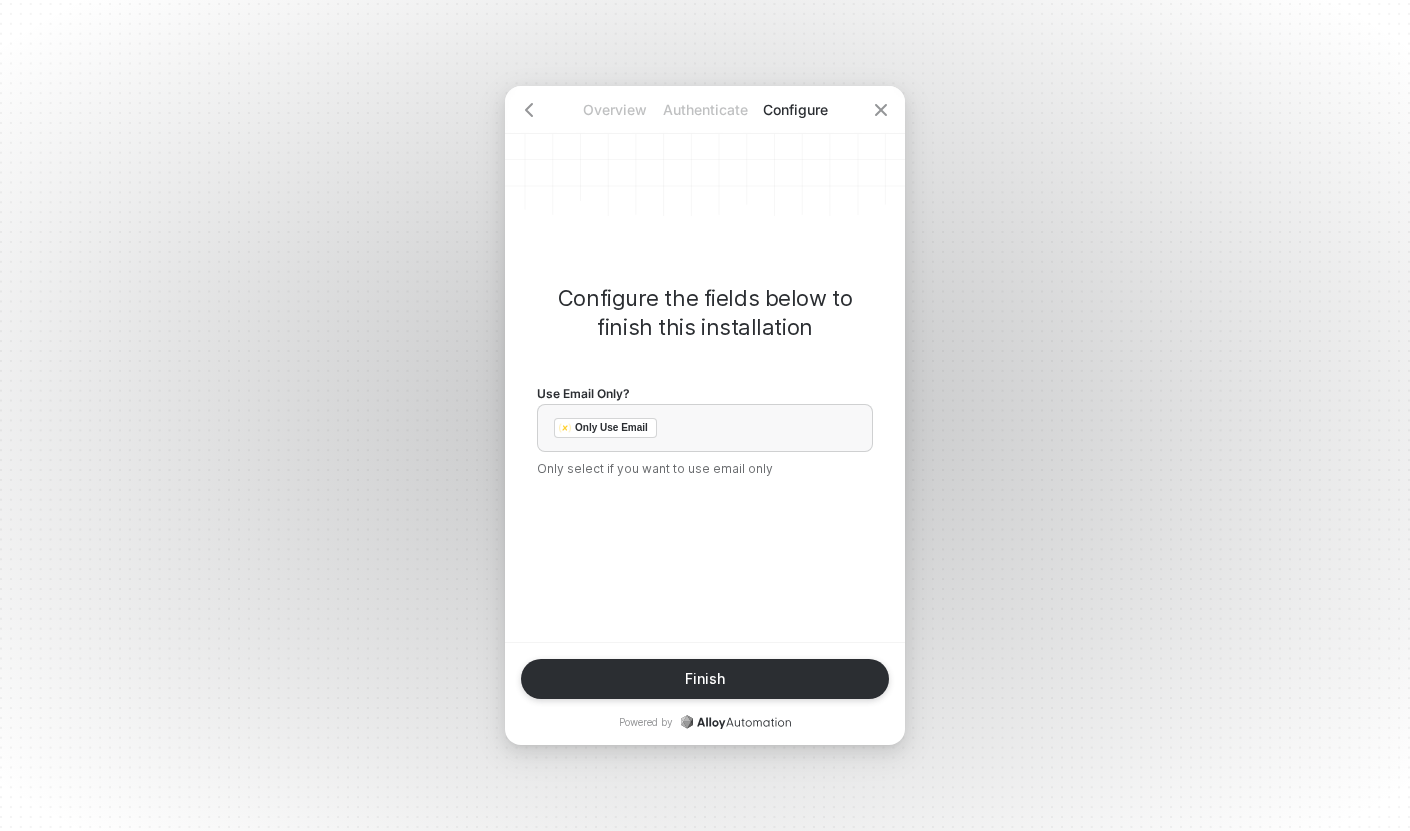 click on "Finish" at bounding box center (705, 679) 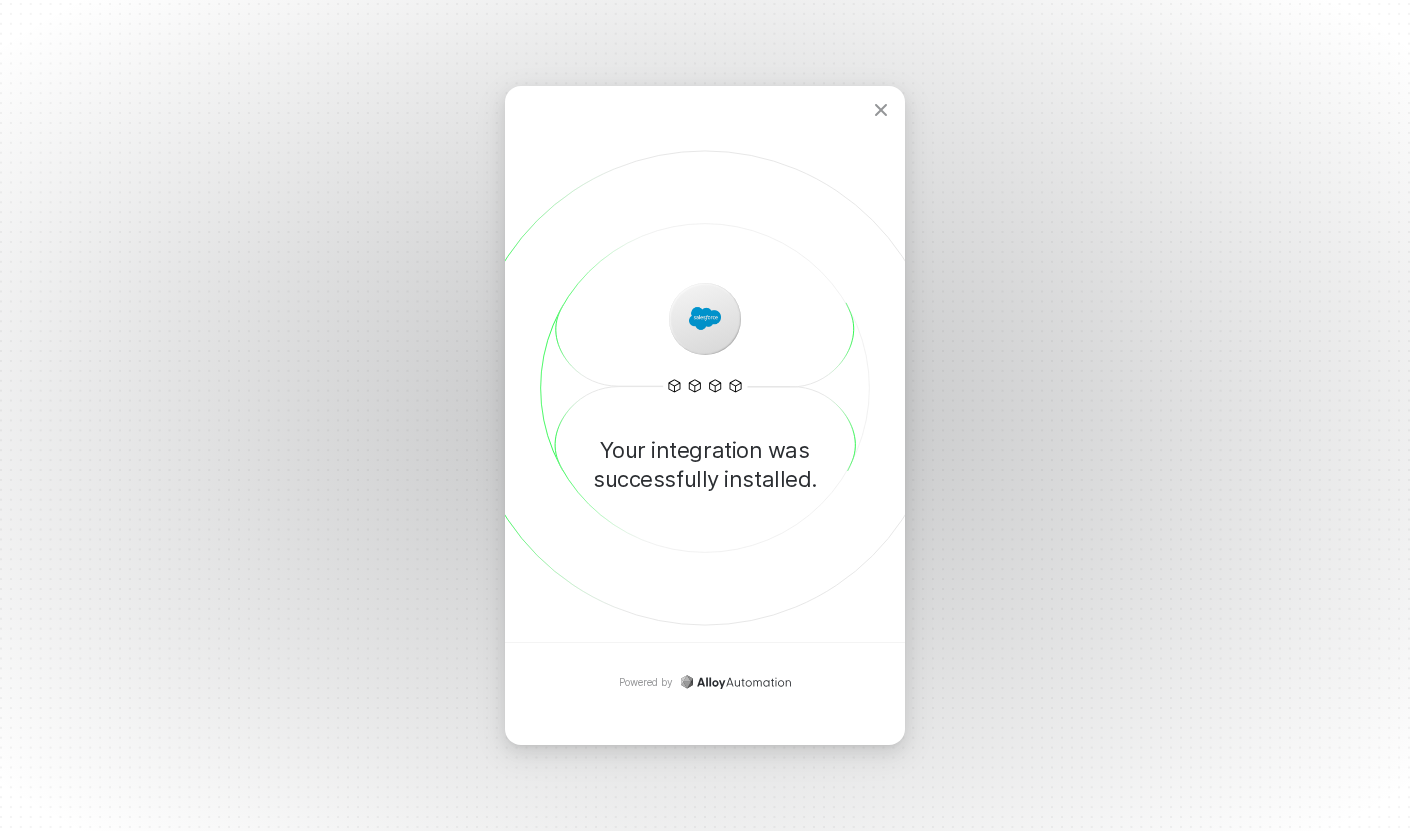 click on "Your integration was successfully installed." at bounding box center (705, 364) 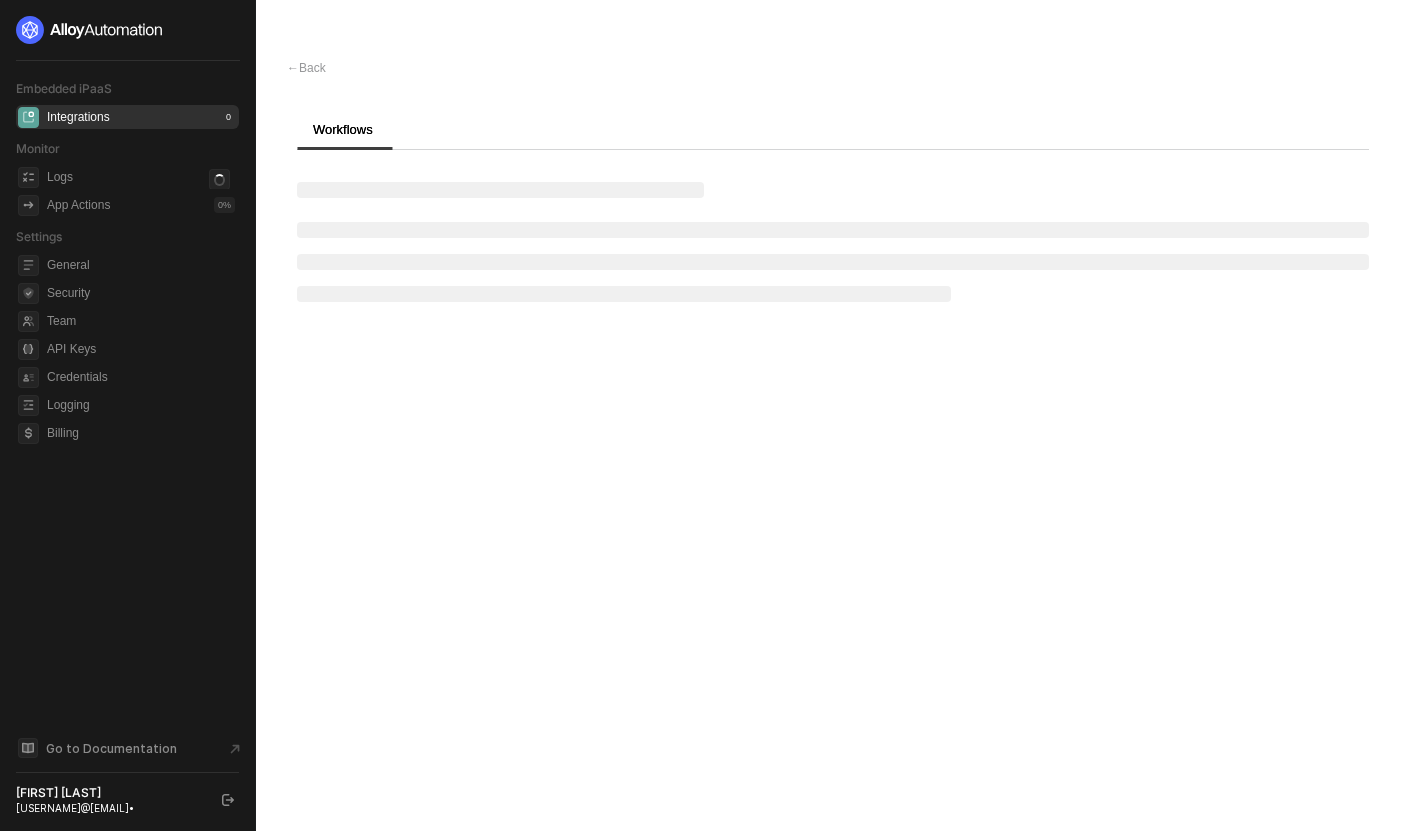 scroll, scrollTop: 0, scrollLeft: 0, axis: both 